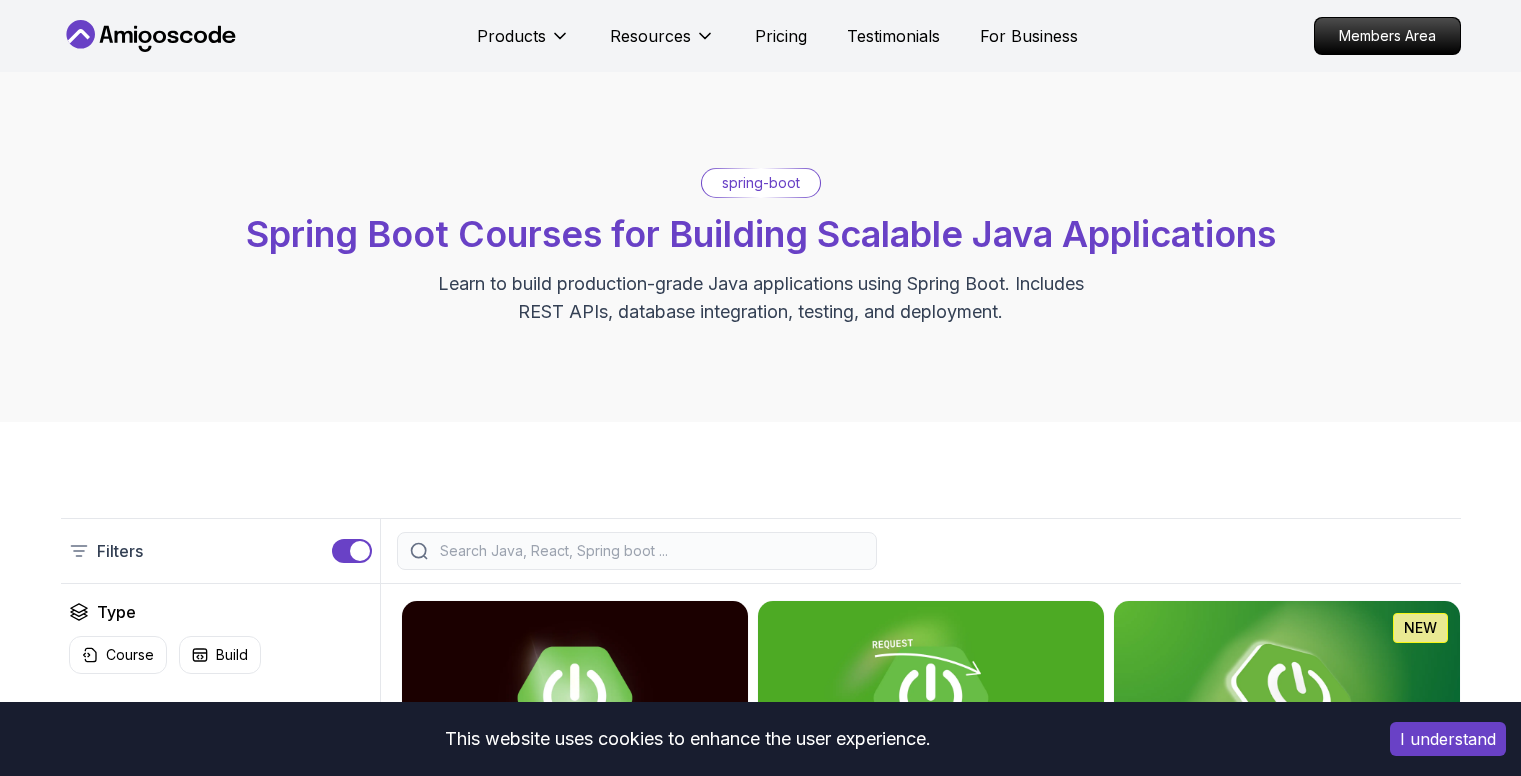 scroll, scrollTop: 0, scrollLeft: 0, axis: both 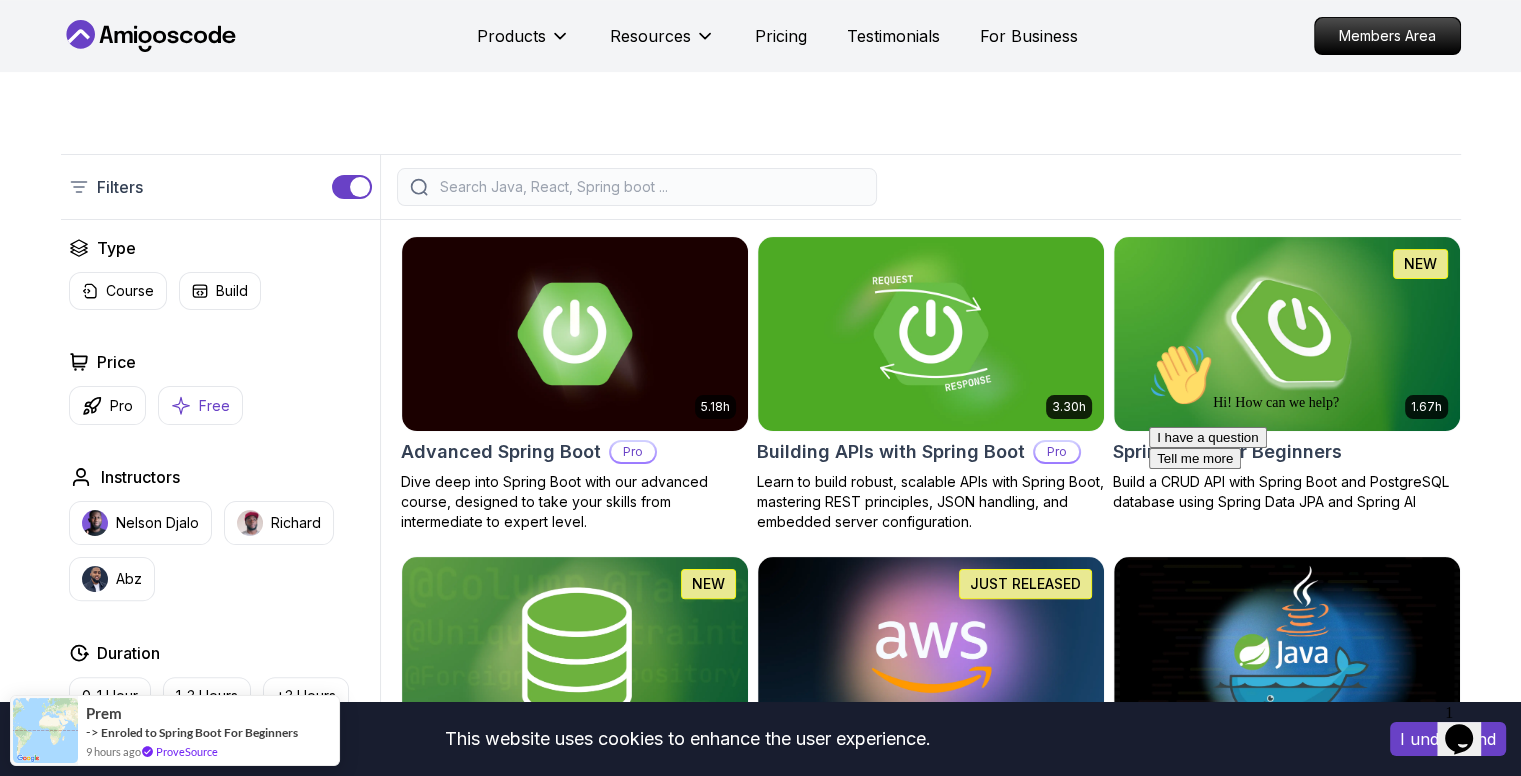 click on "Free" at bounding box center (214, 406) 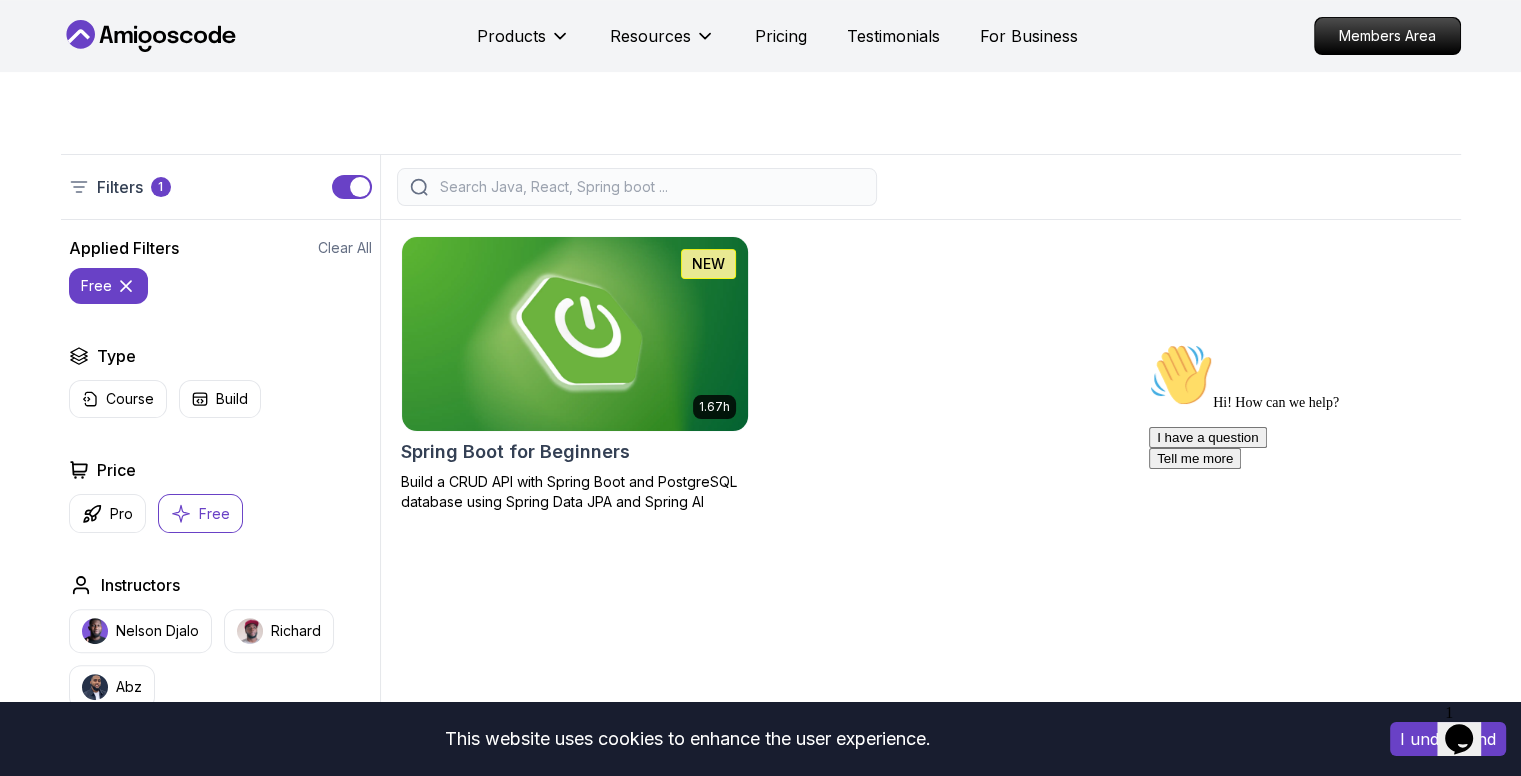 click at bounding box center (574, 333) 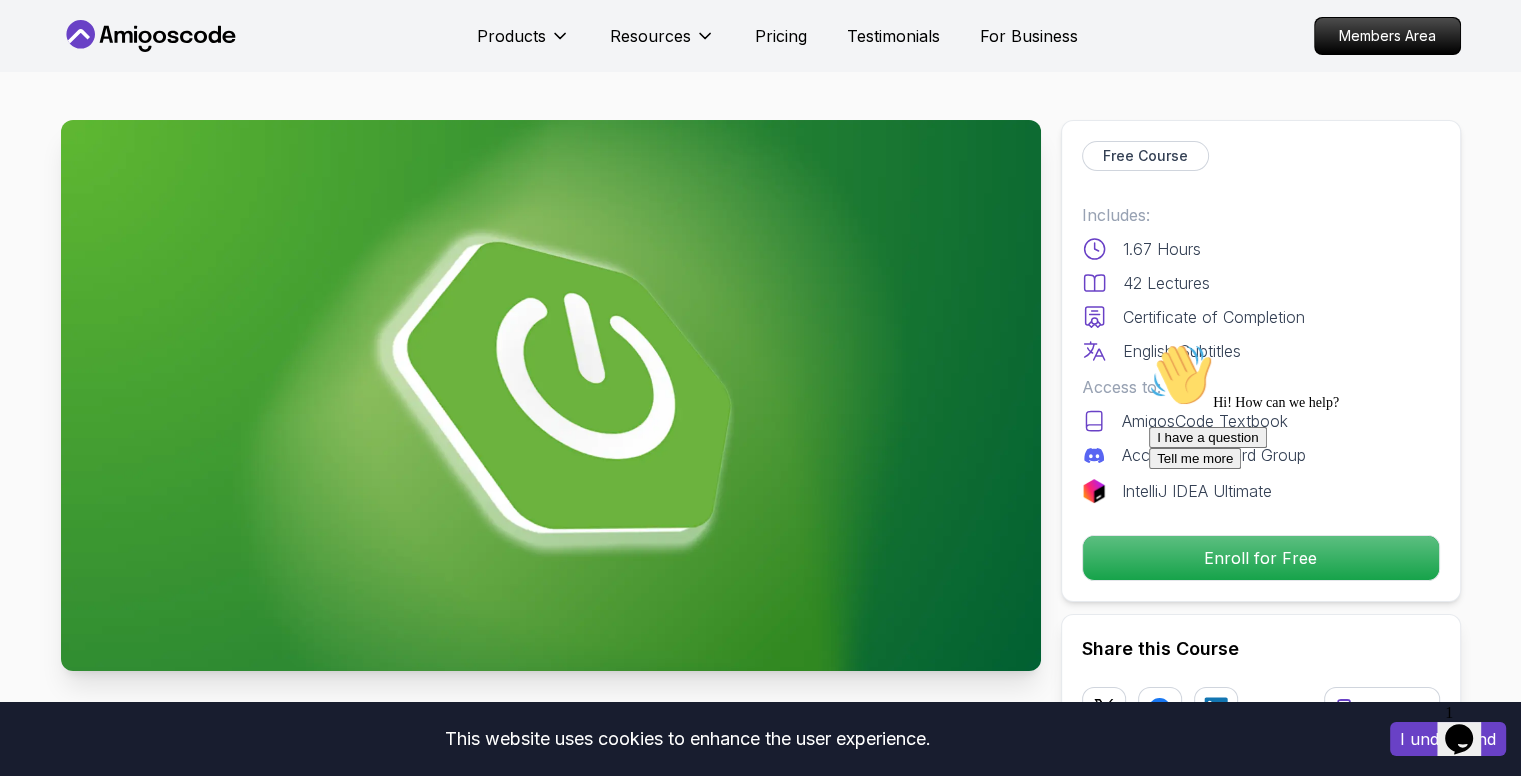 scroll, scrollTop: 212, scrollLeft: 0, axis: vertical 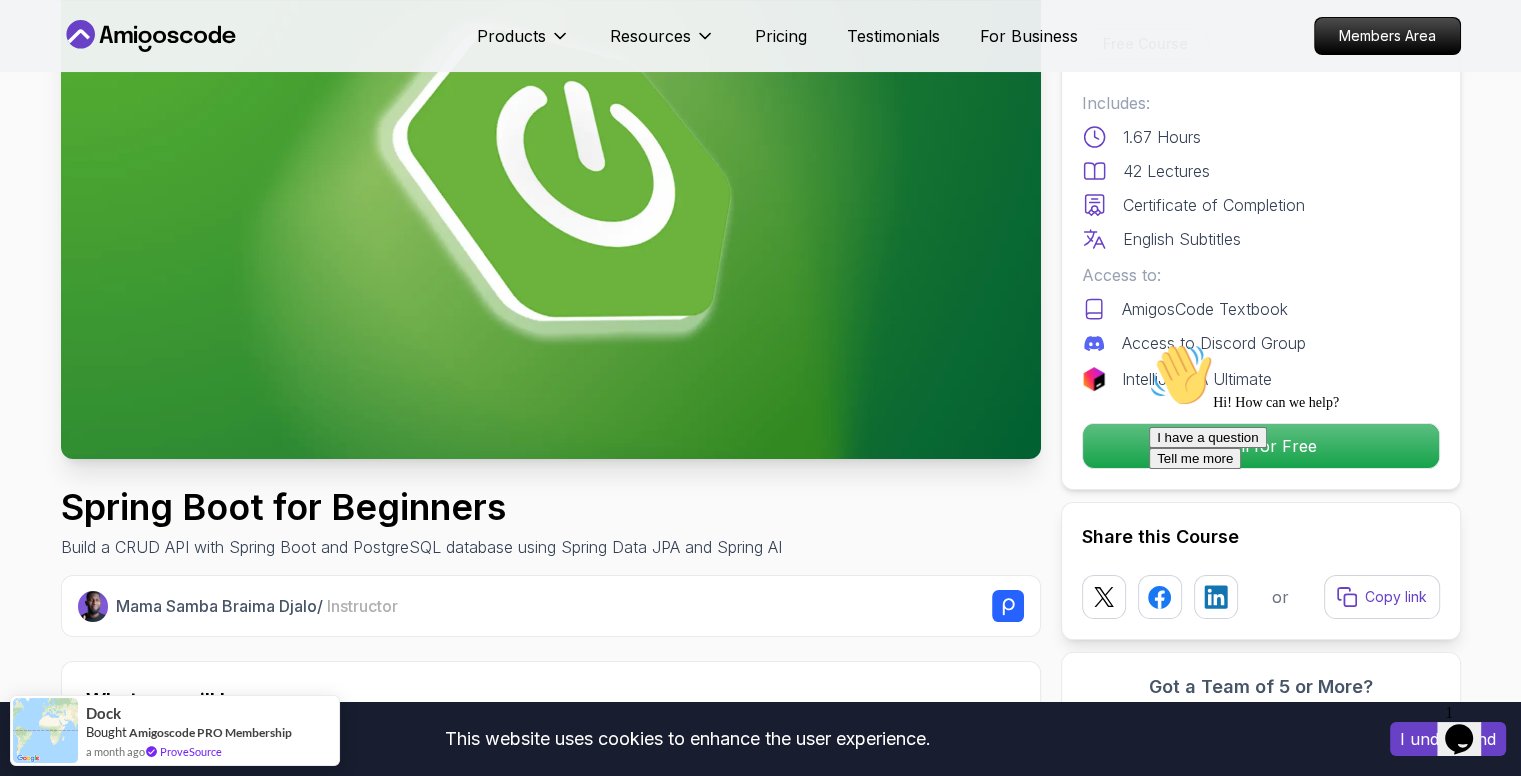 click on "Hi! How can we help? I have a question Tell me more" at bounding box center [1329, 406] 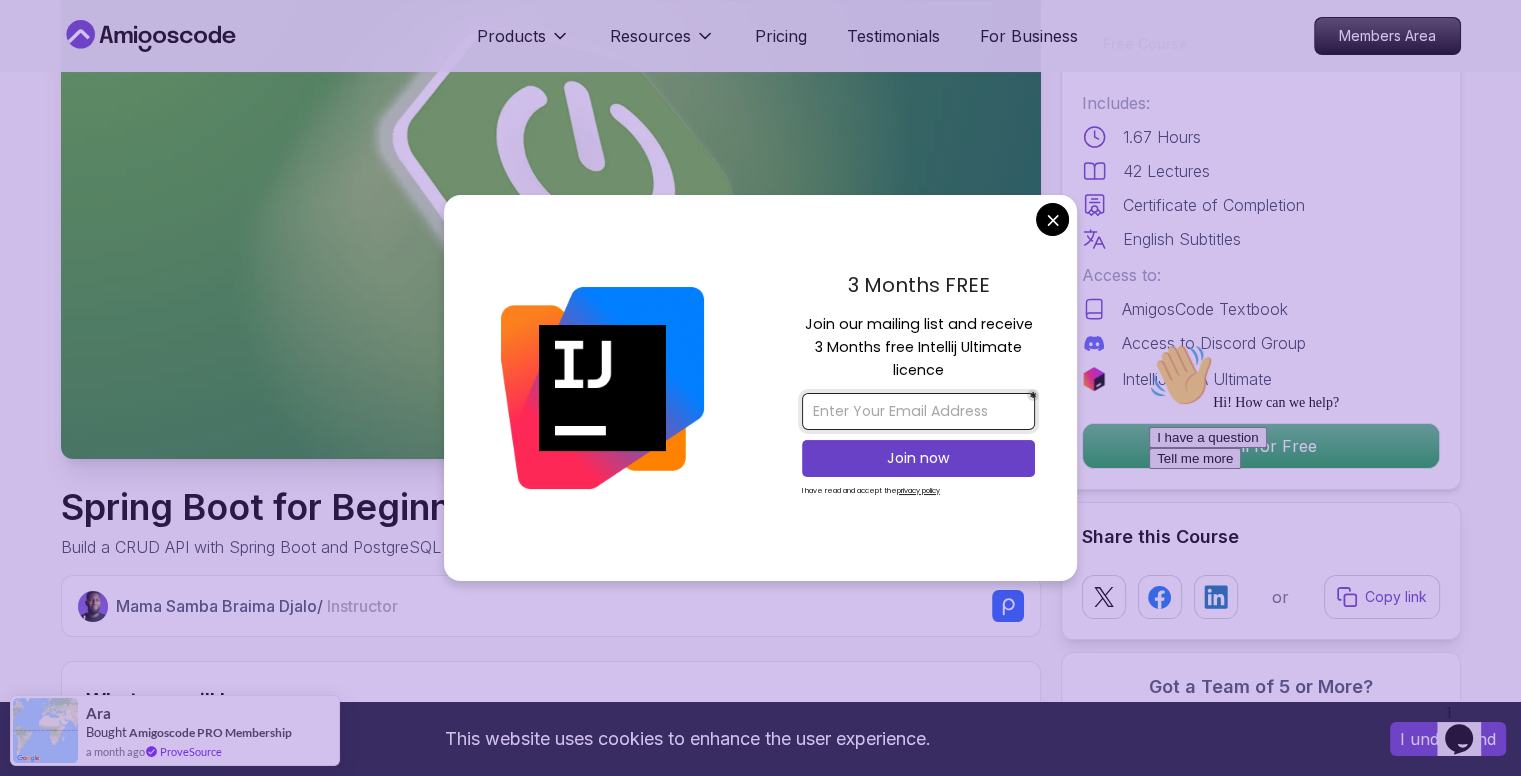 click at bounding box center (918, 411) 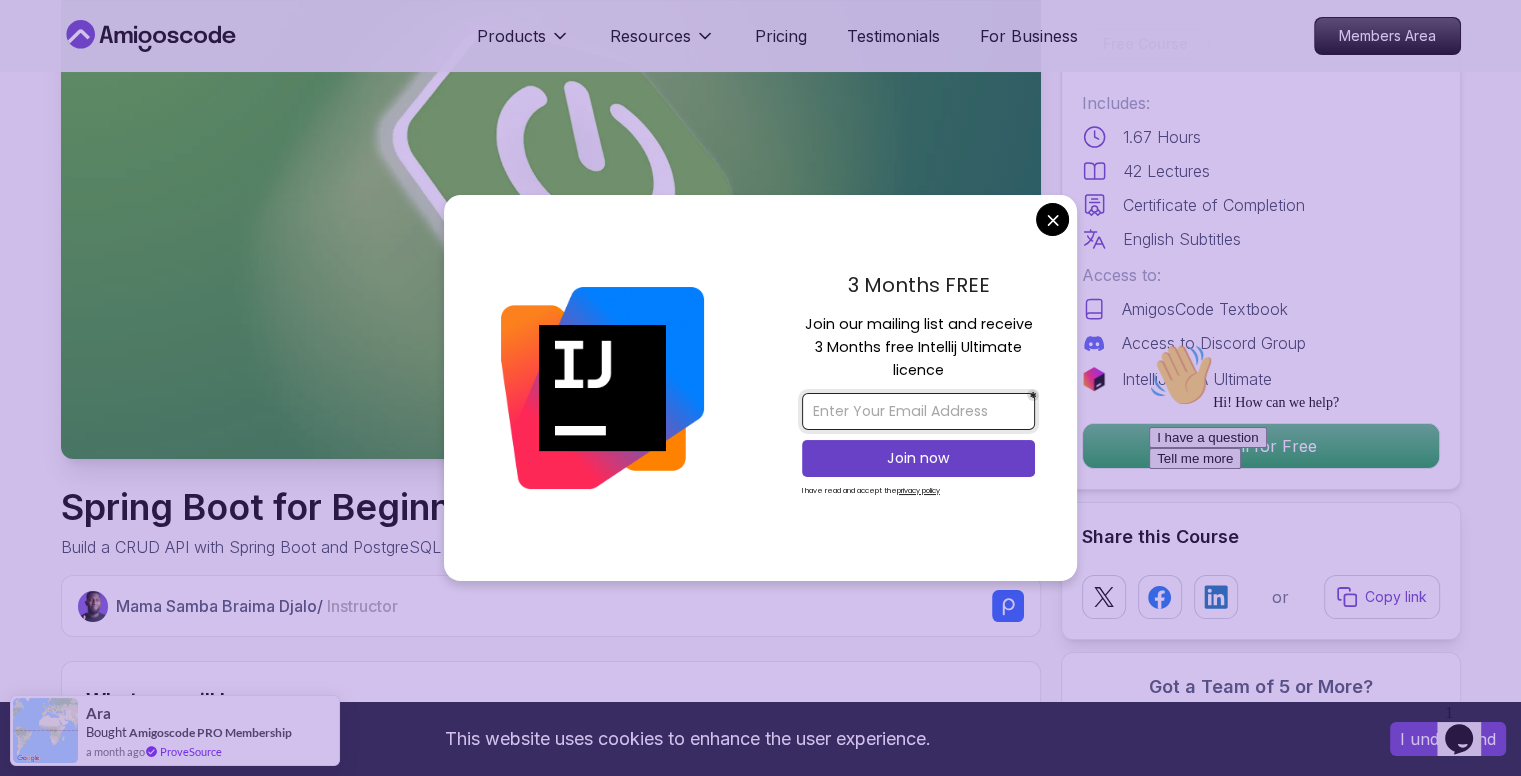 type on "kongathirohith@gmail.com" 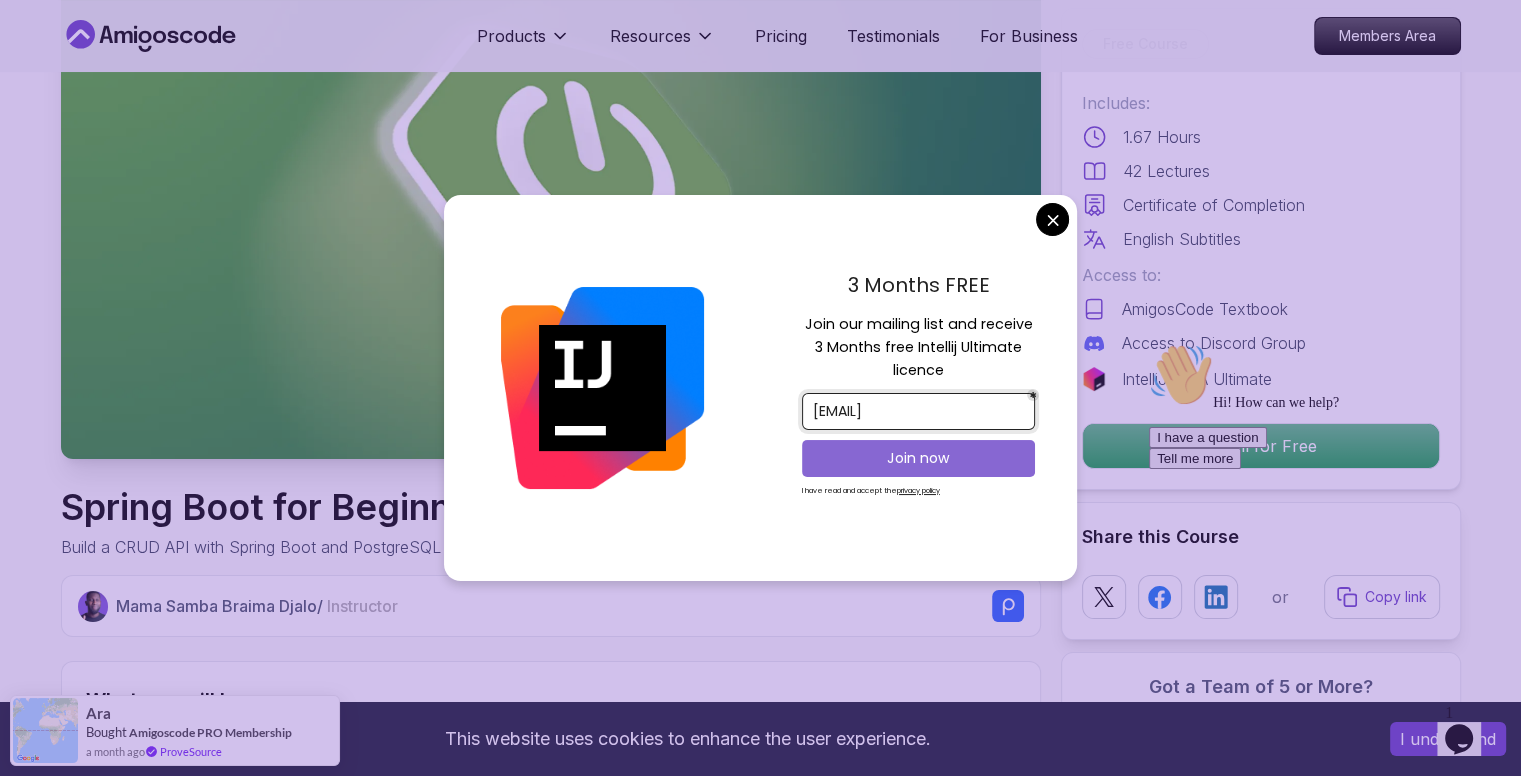 click on "Join now" at bounding box center (918, 458) 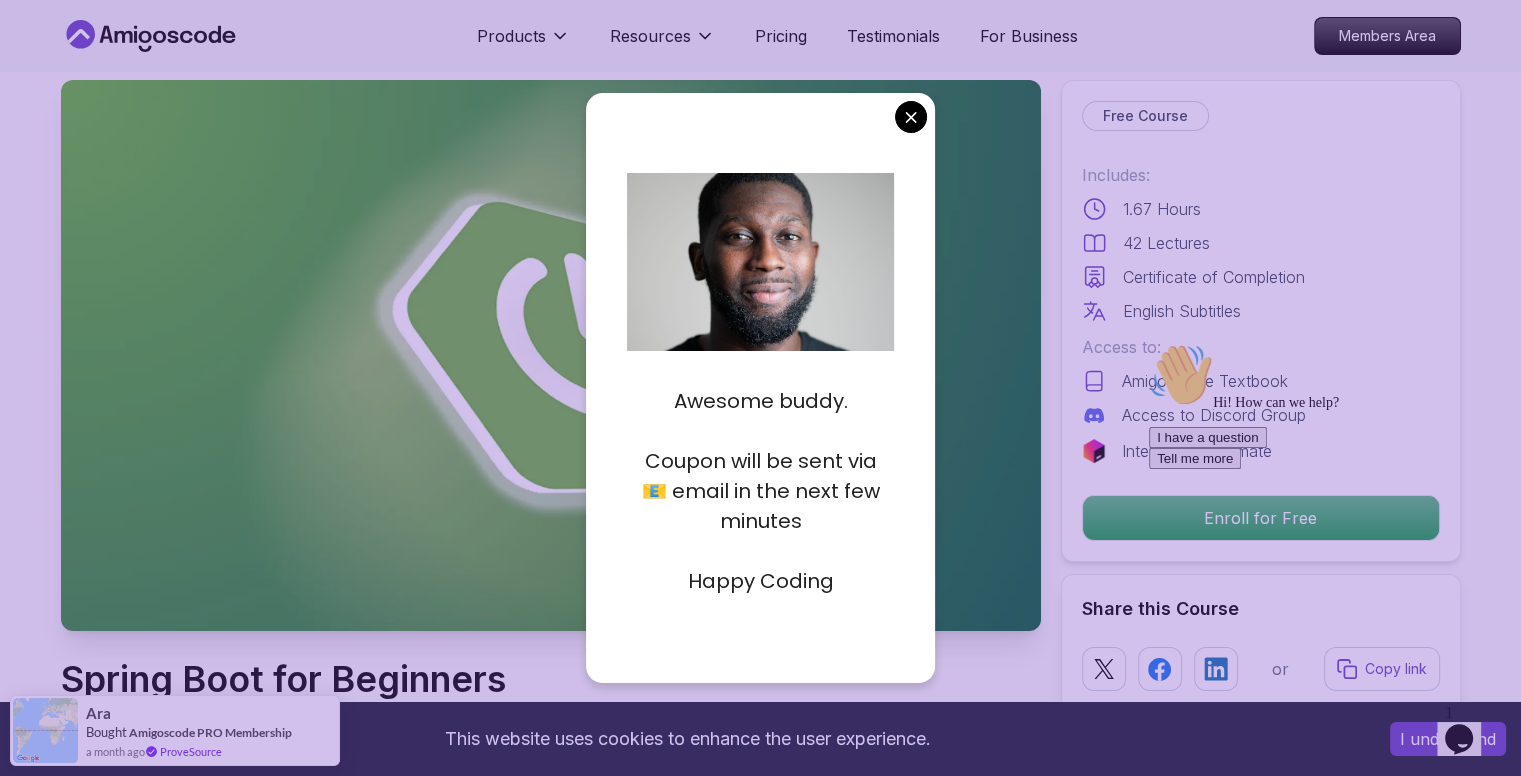 scroll, scrollTop: 25, scrollLeft: 0, axis: vertical 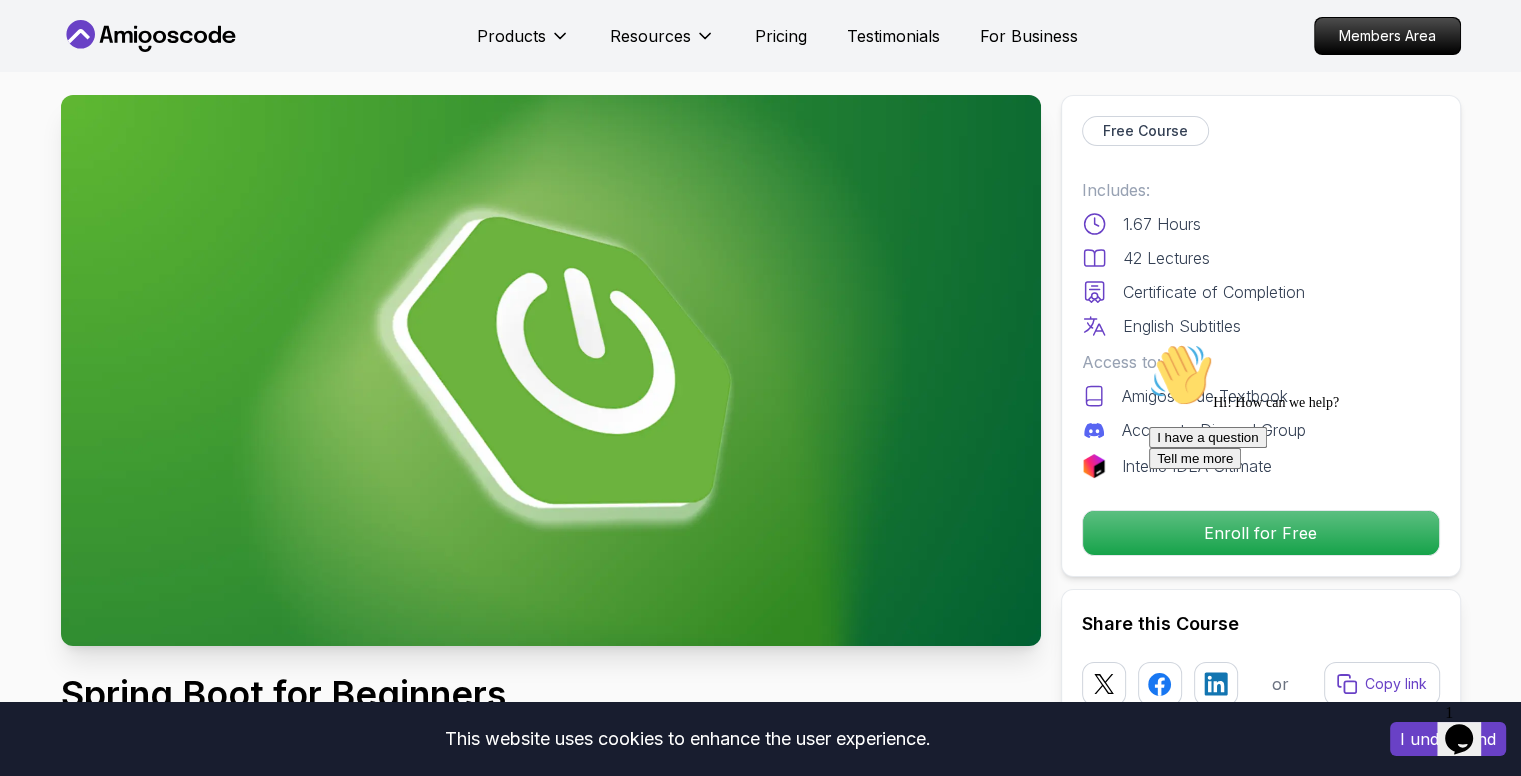 click on "This website uses cookies to enhance the user experience. I understand Products Resources Pricing Testimonials For Business Members Area Products Resources Pricing Testimonials For Business Members Area Spring Boot for Beginners Build a CRUD API with Spring Boot and PostgreSQL database using Spring Data JPA and Spring AI Mama Samba Braima Djalo  /   Instructor Free Course Includes: 1.67 Hours 42 Lectures Certificate of Completion English Subtitles Access to: AmigosCode Textbook Access to Discord Group IntelliJ IDEA Ultimate Enroll for Free Share this Course or Copy link Got a Team of 5 or More? With one subscription, give your entire team access to all courses and features. Check our Business Plan Mama Samba Braima Djalo  /   Instructor What you will learn java spring spring-boot postgres terminal ai git github chatgpt The Basics of Spring - Learn the fundamental concepts and features of the Spring framework. Spring Boot - Understand how to use Spring Boot to simplify the development of Spring applications." at bounding box center [760, 5033] 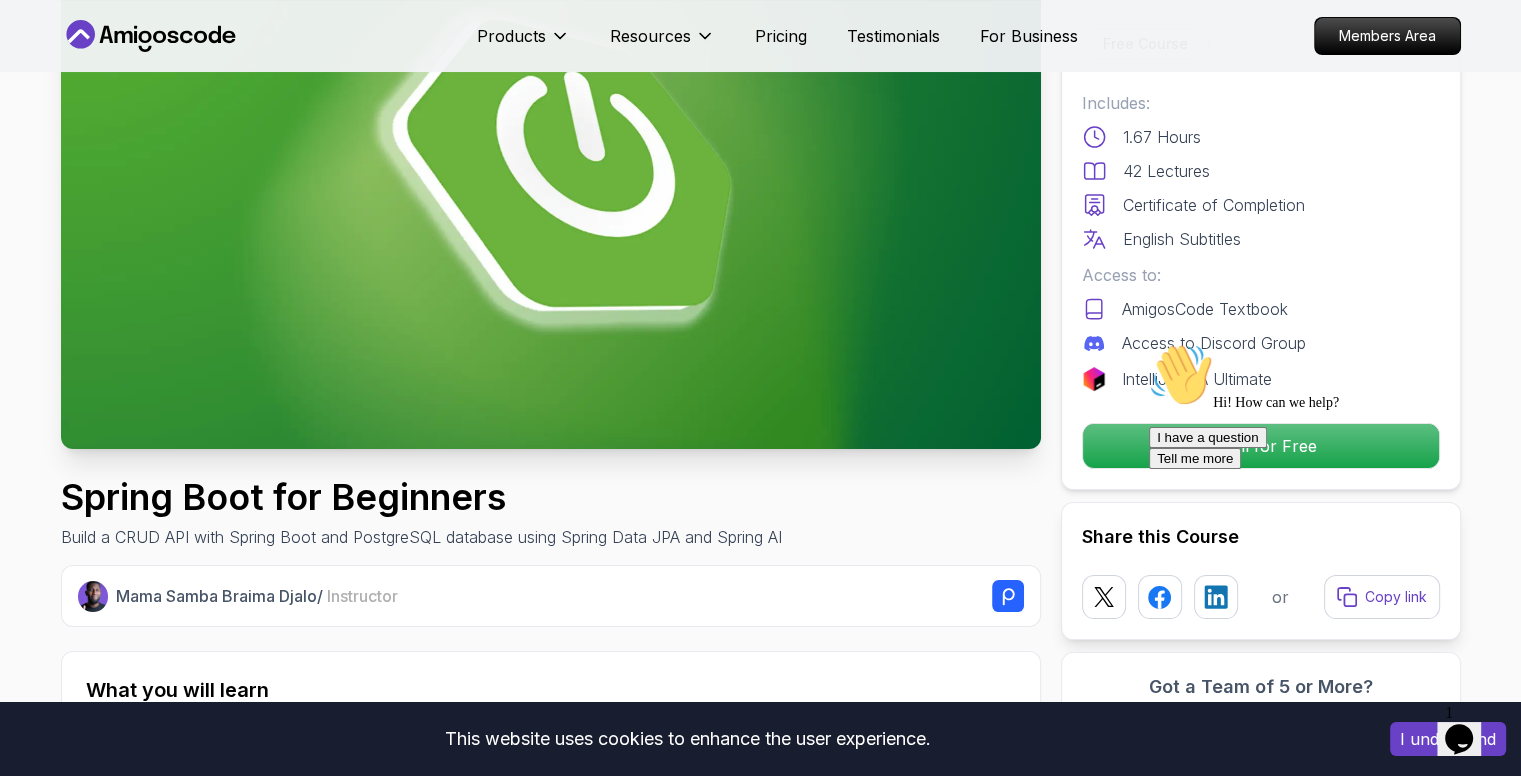 scroll, scrollTop: 225, scrollLeft: 0, axis: vertical 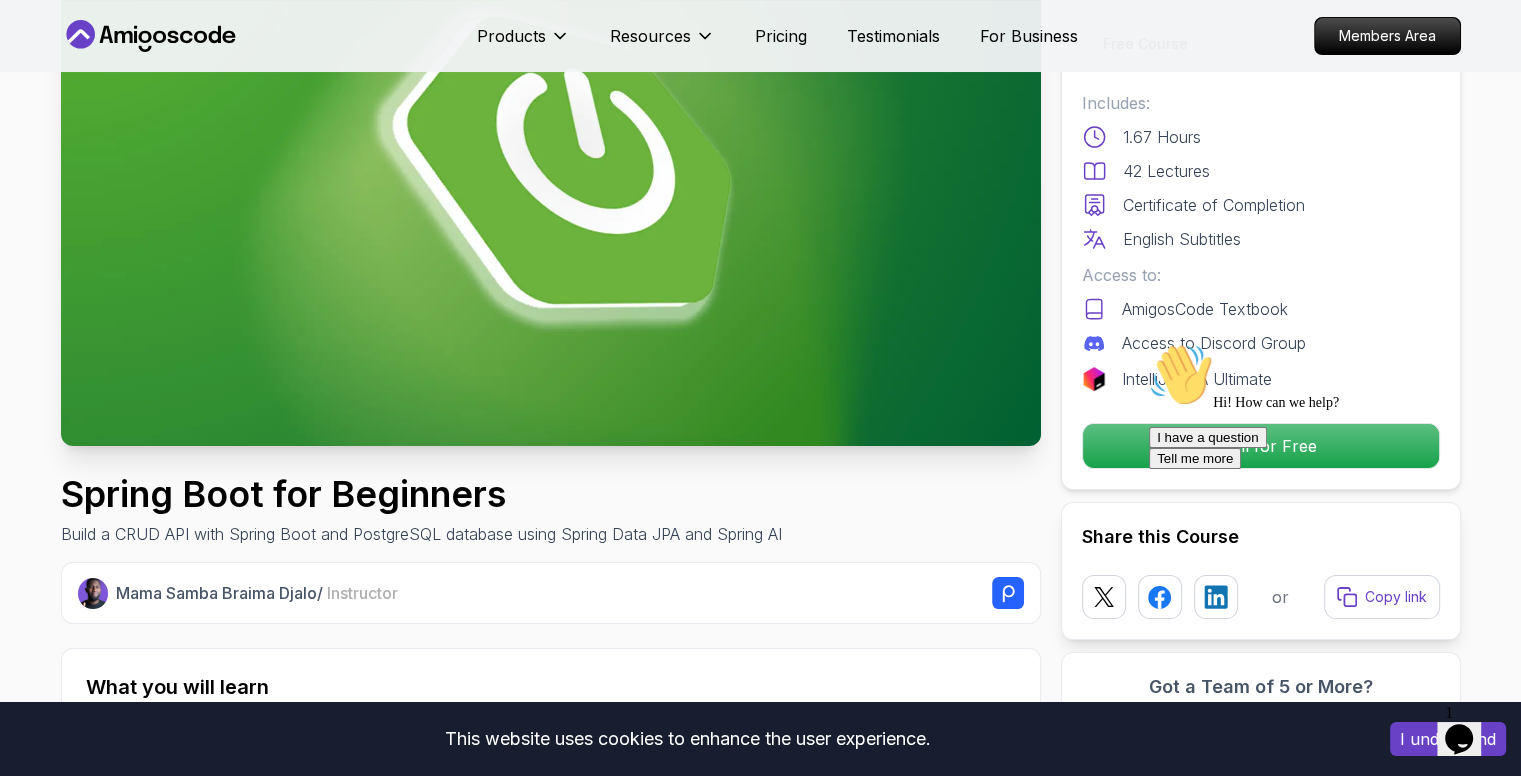 click on "Hi! How can we help? I have a question Tell me more" at bounding box center (1329, 406) 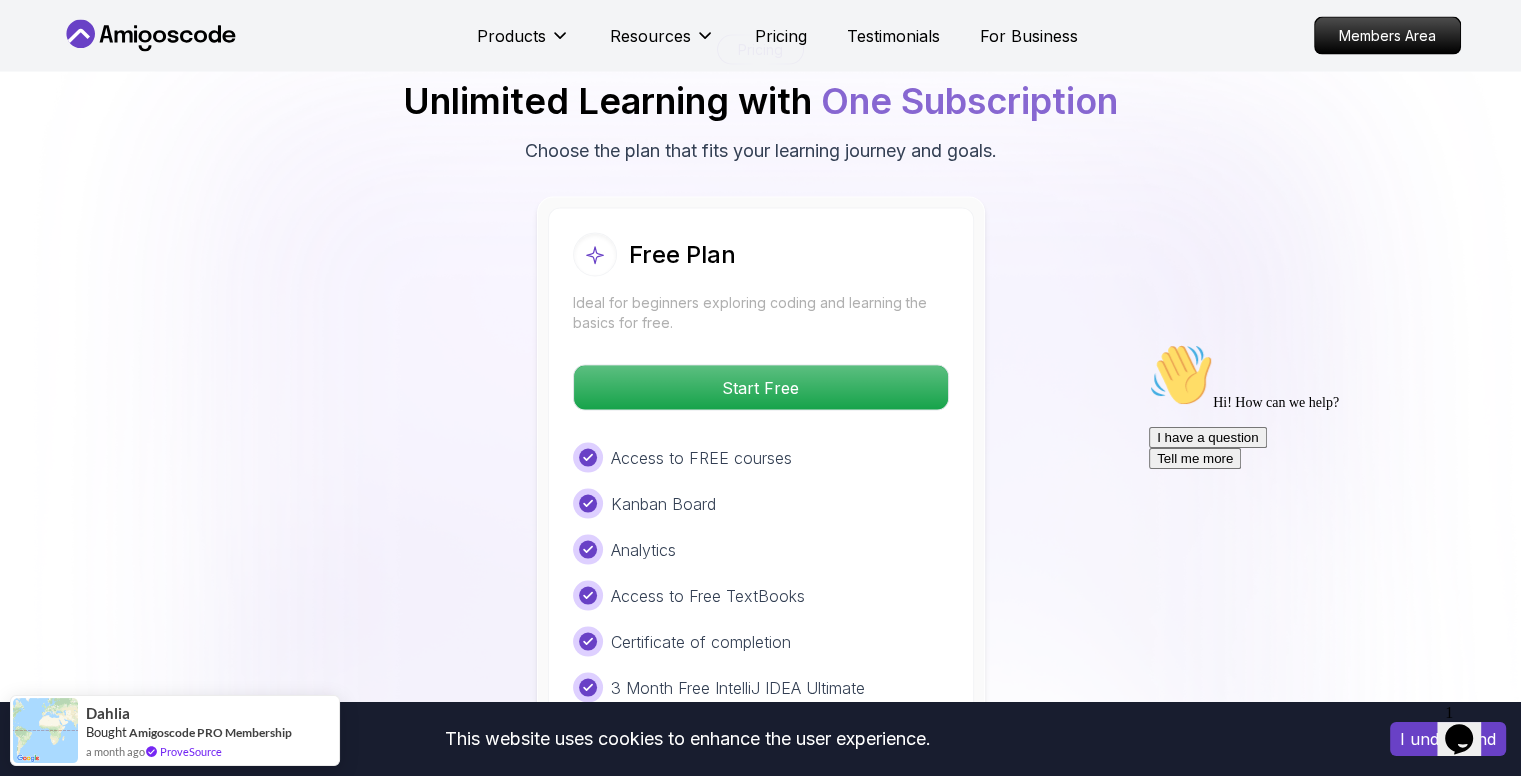 scroll, scrollTop: 4060, scrollLeft: 0, axis: vertical 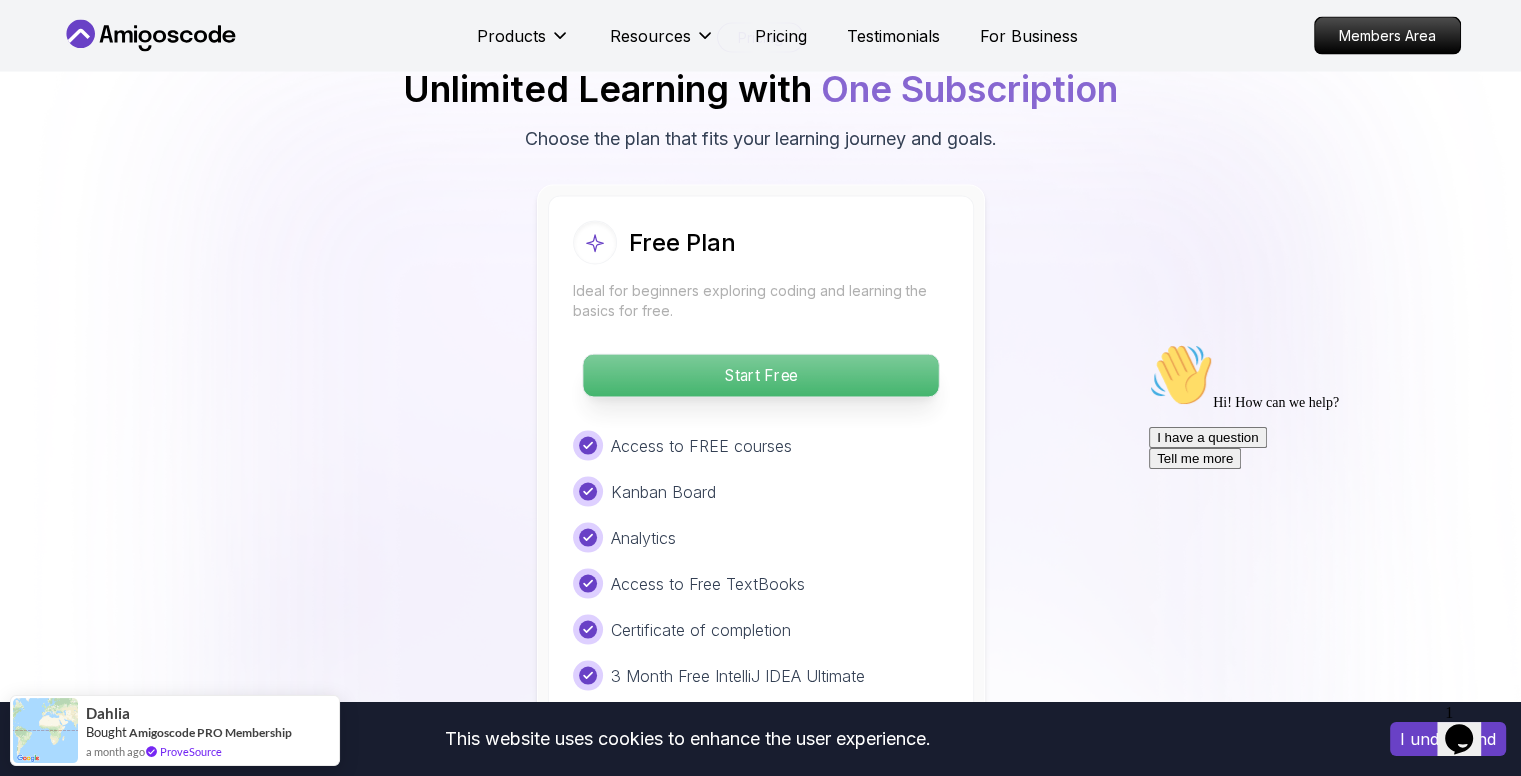 click on "Start Free" at bounding box center (760, 376) 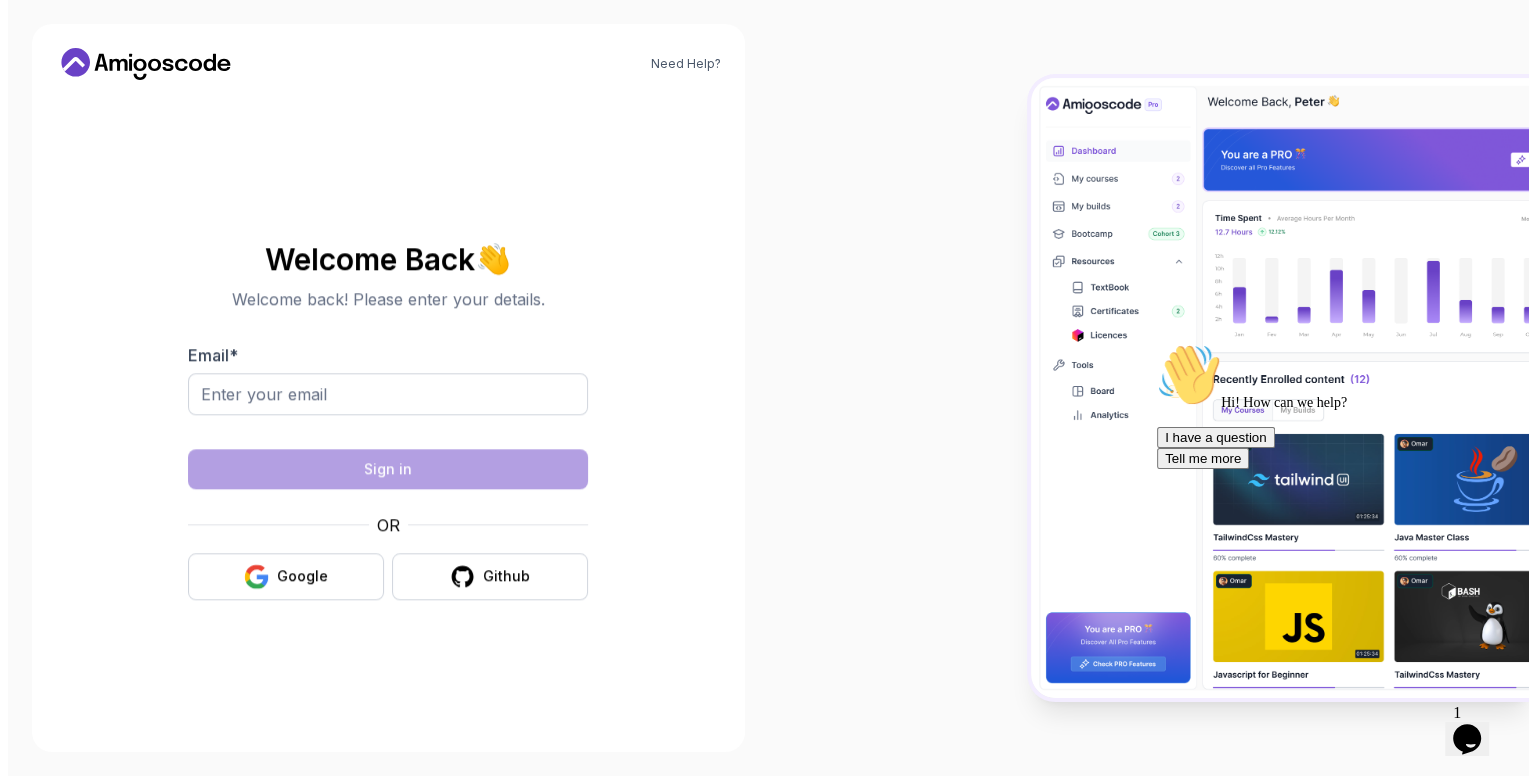 scroll, scrollTop: 0, scrollLeft: 0, axis: both 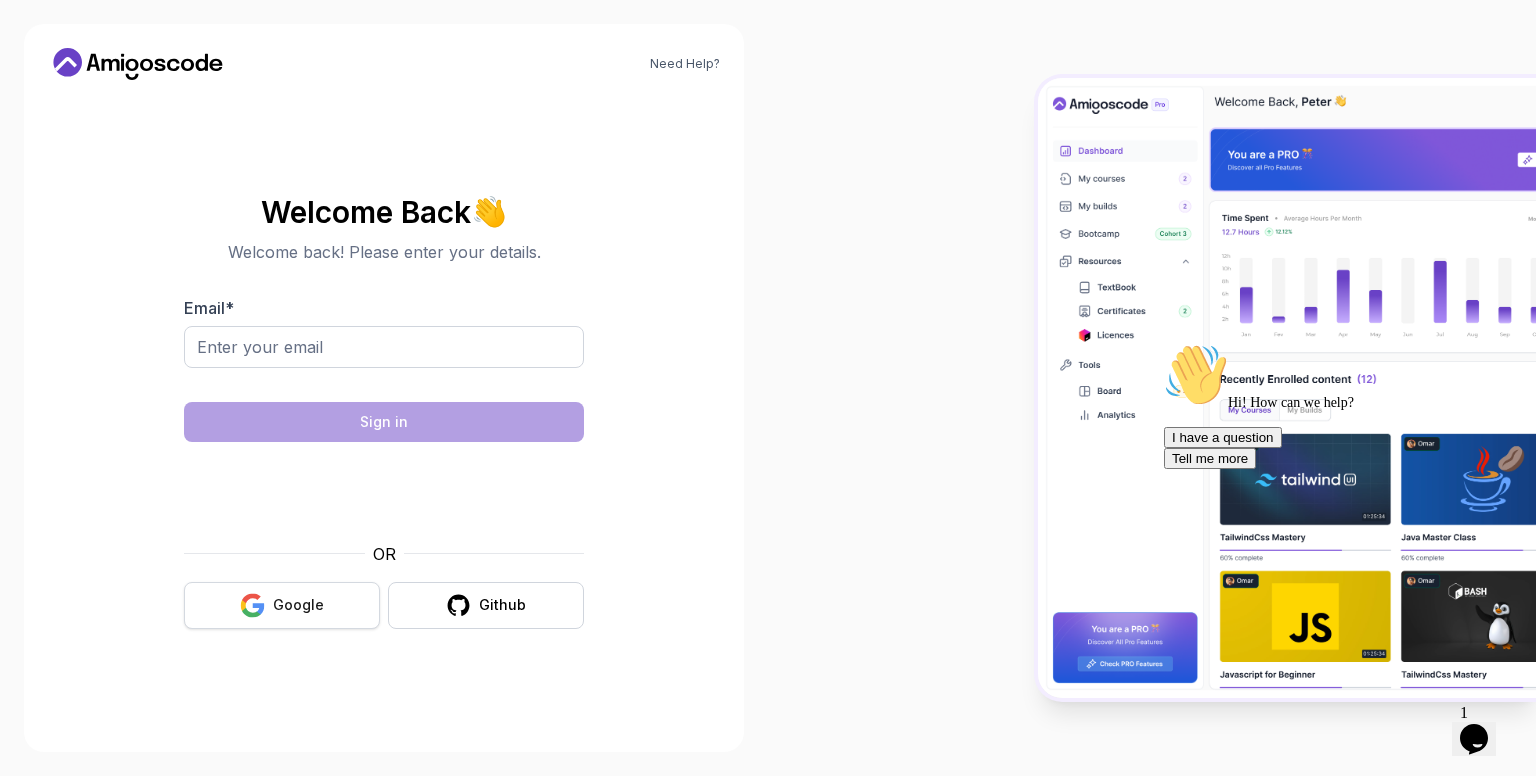 click on "Google" at bounding box center [298, 605] 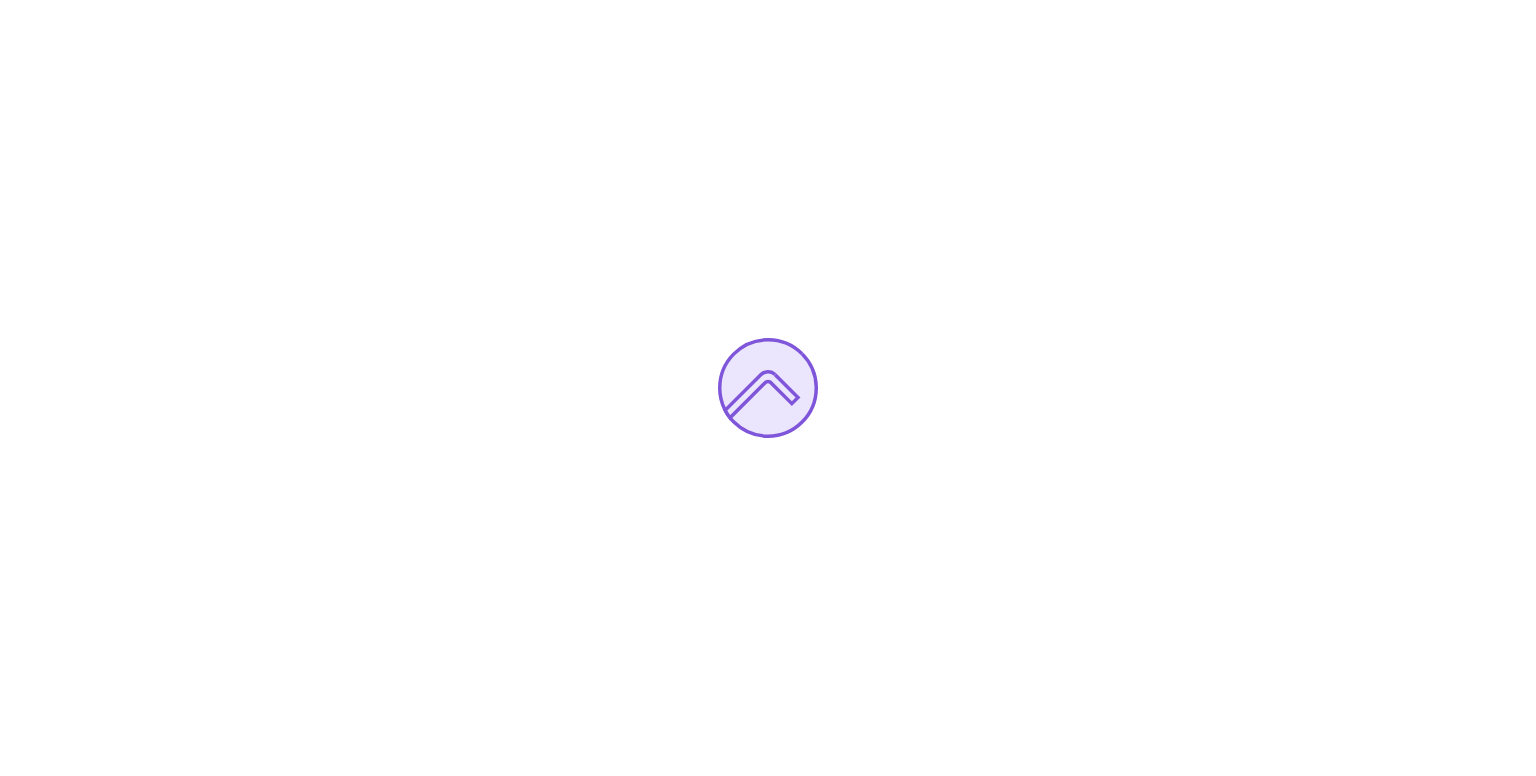 scroll, scrollTop: 0, scrollLeft: 0, axis: both 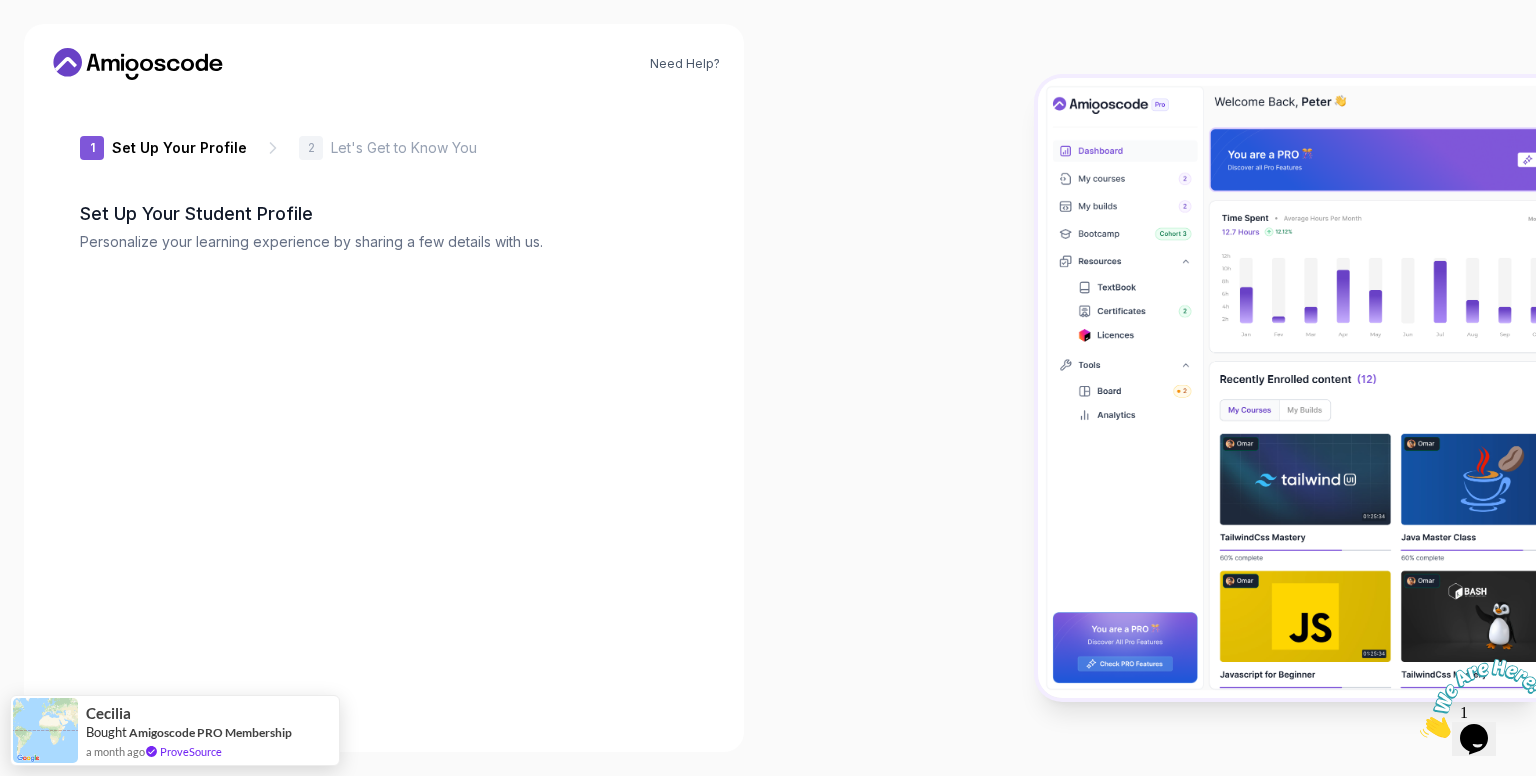 type on "[USERNAME]" 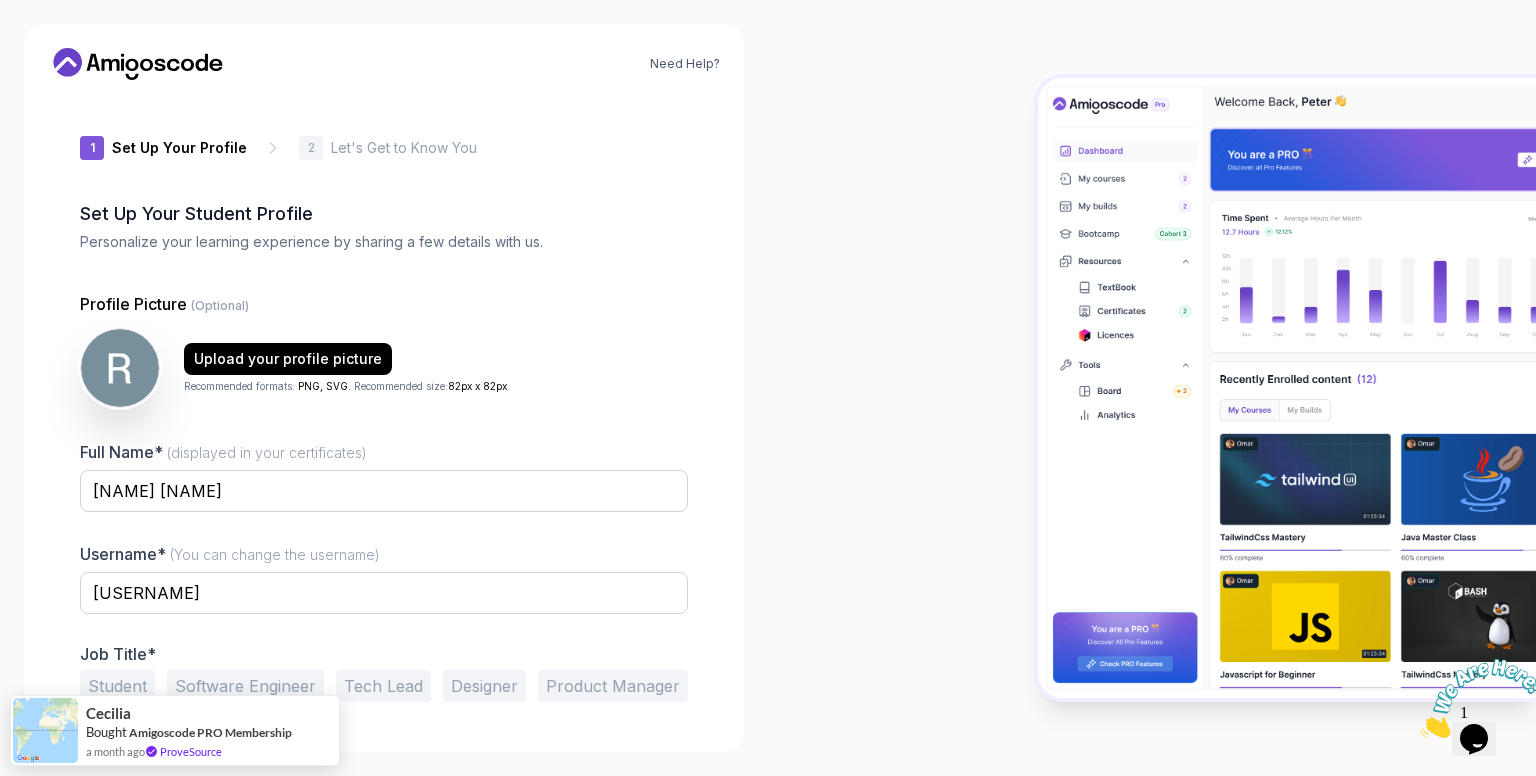 scroll, scrollTop: 57, scrollLeft: 0, axis: vertical 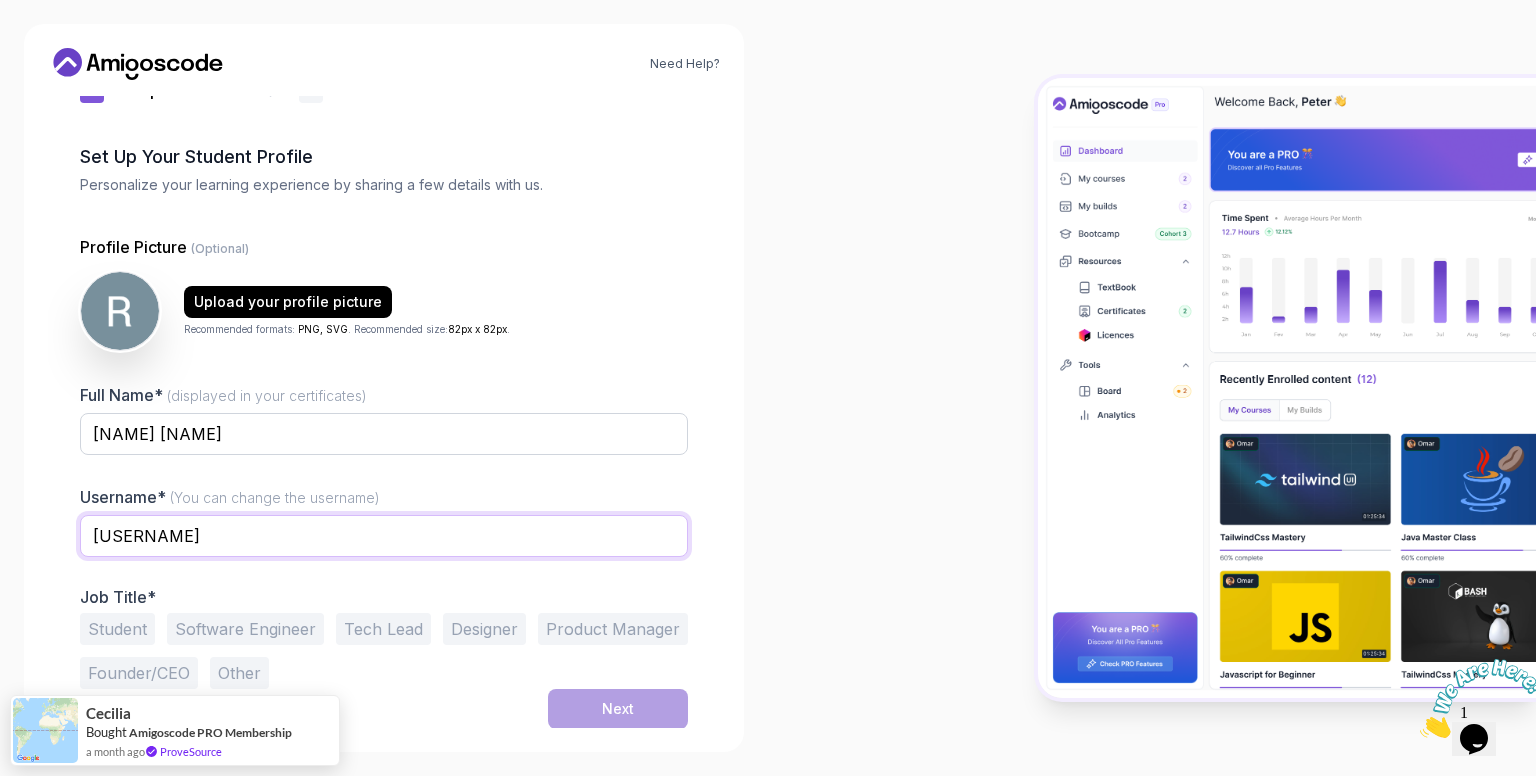 drag, startPoint x: 348, startPoint y: 528, endPoint x: 25, endPoint y: 533, distance: 323.0387 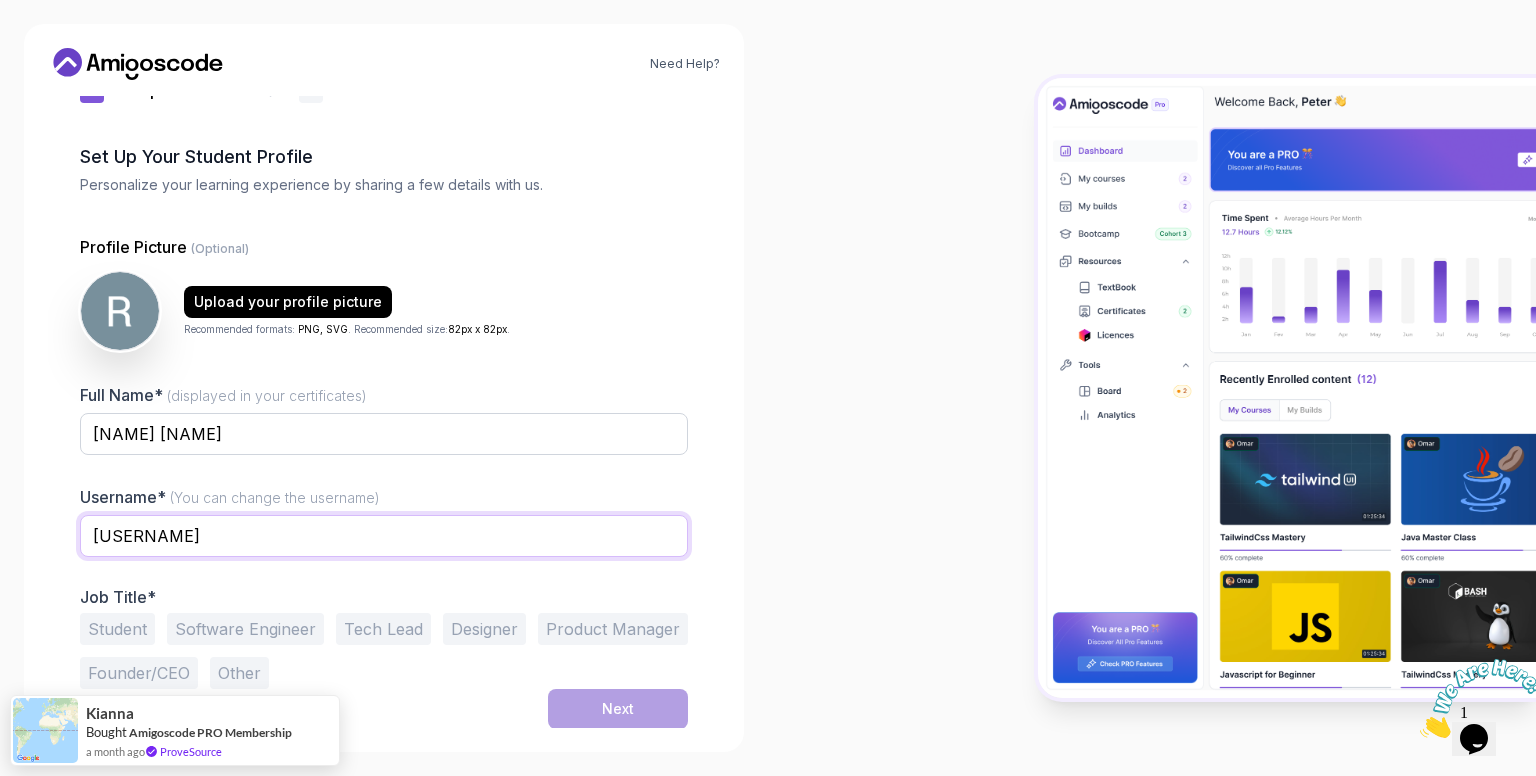 type on "[USERNAME]" 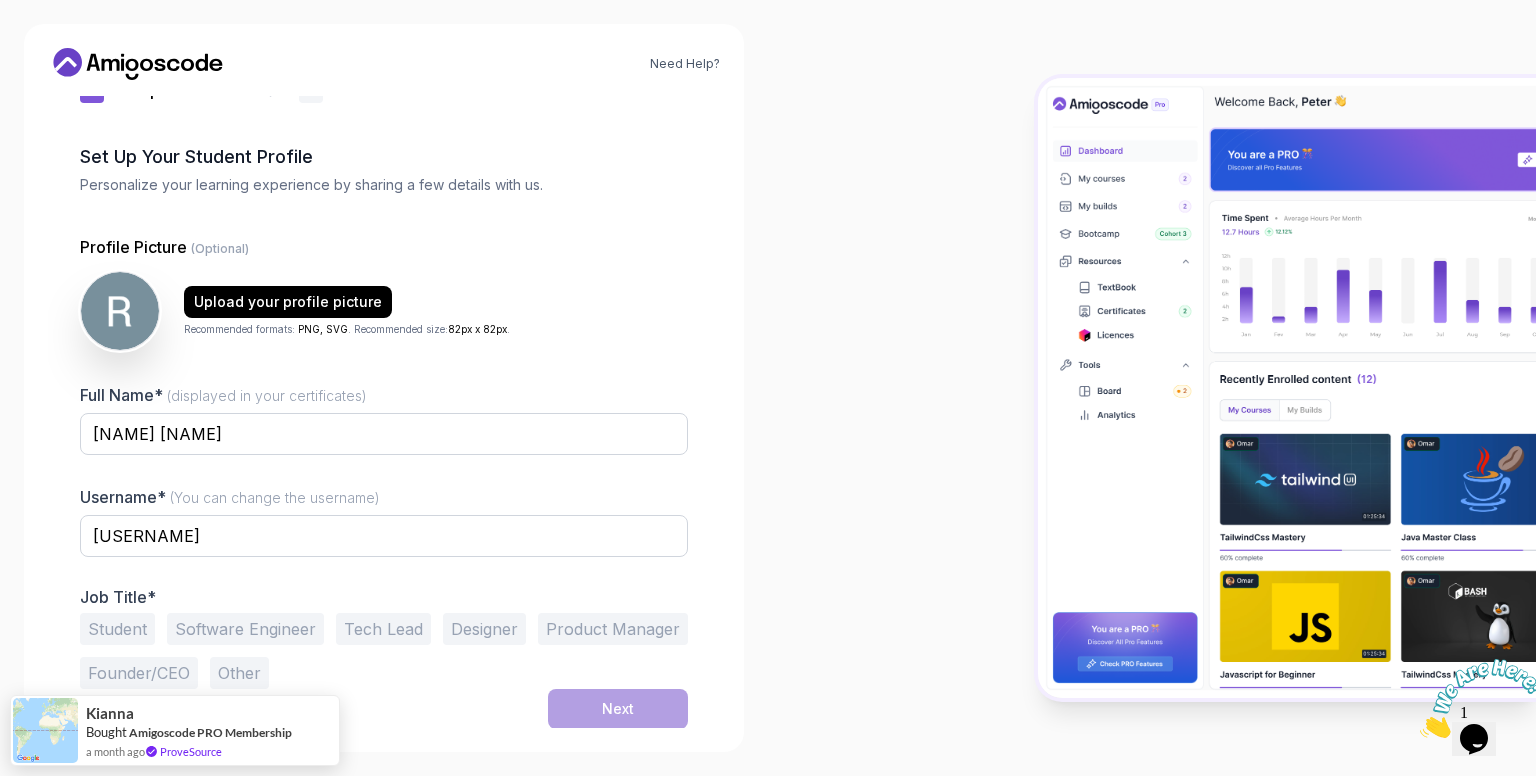 click on "Student" at bounding box center [117, 629] 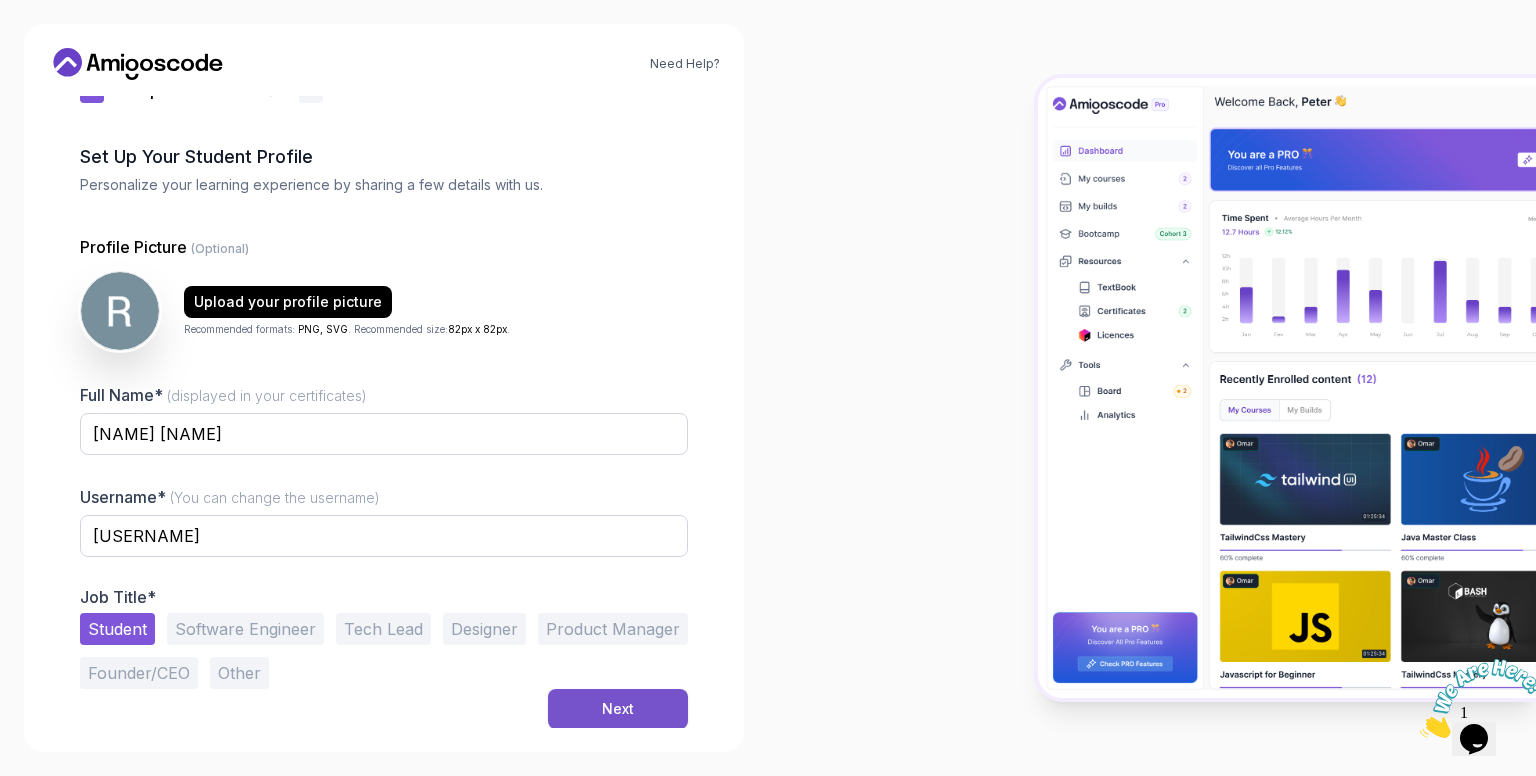 click on "Next" at bounding box center (618, 709) 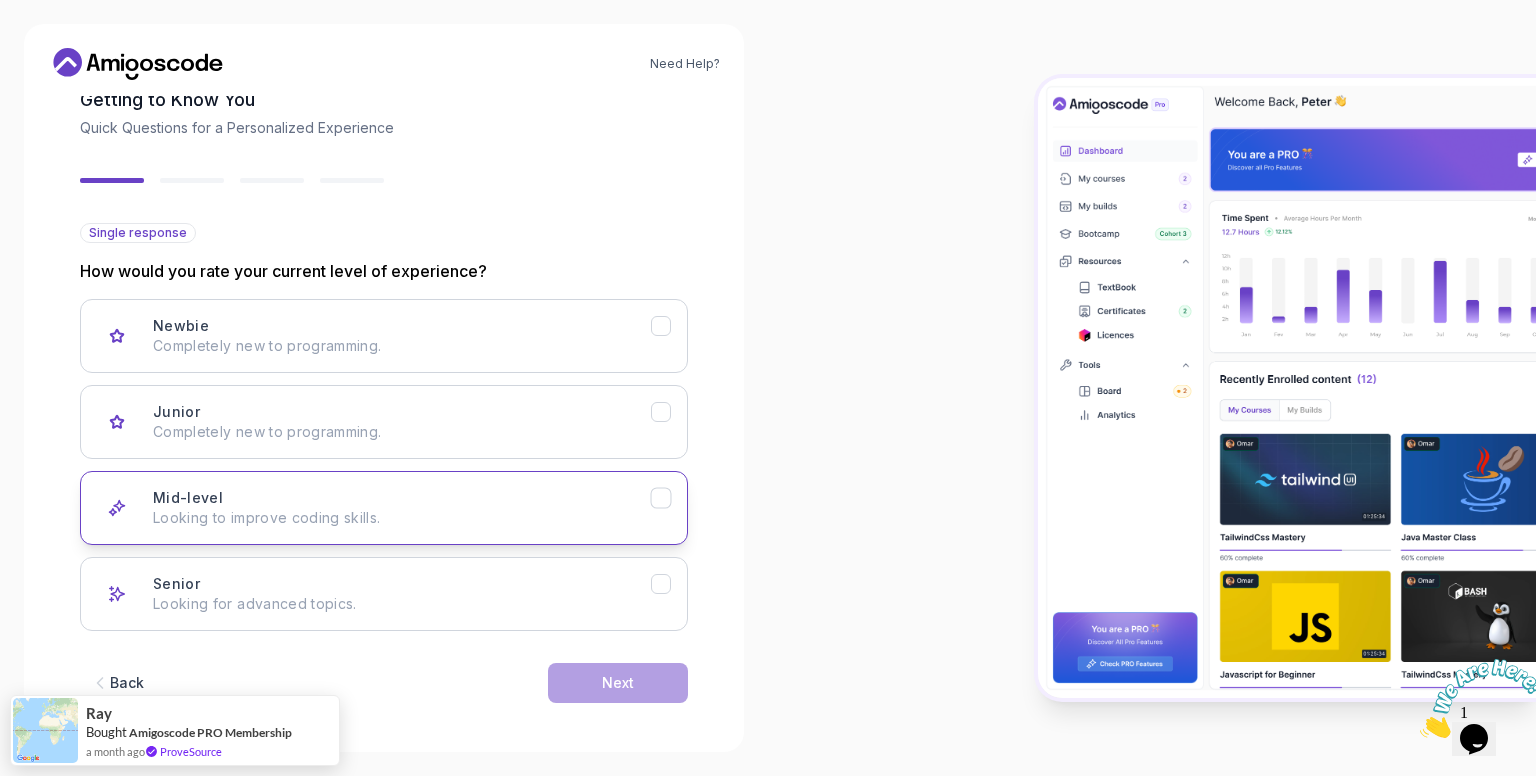scroll, scrollTop: 119, scrollLeft: 0, axis: vertical 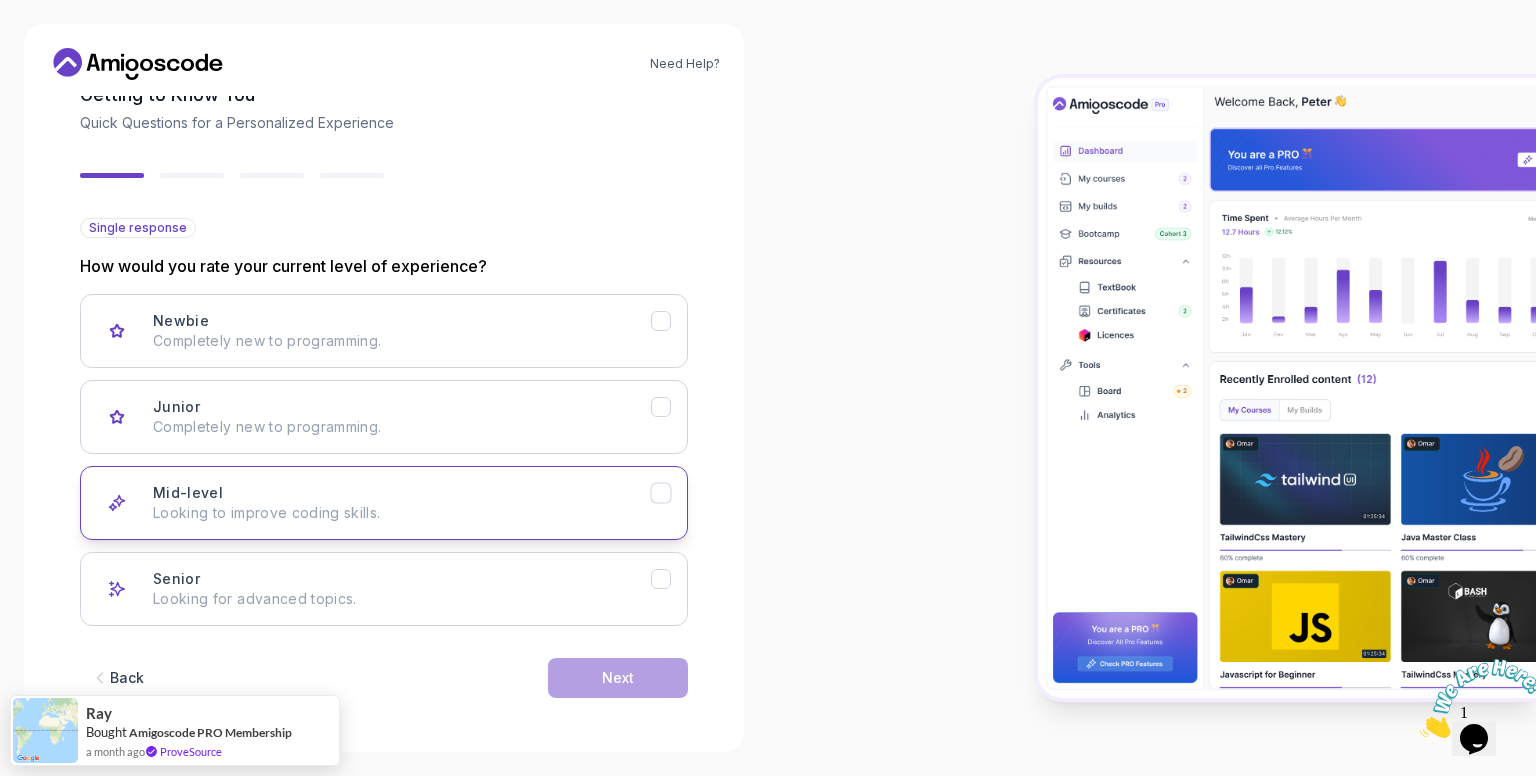 click on "Mid-level Looking to improve coding skills." at bounding box center [402, 503] 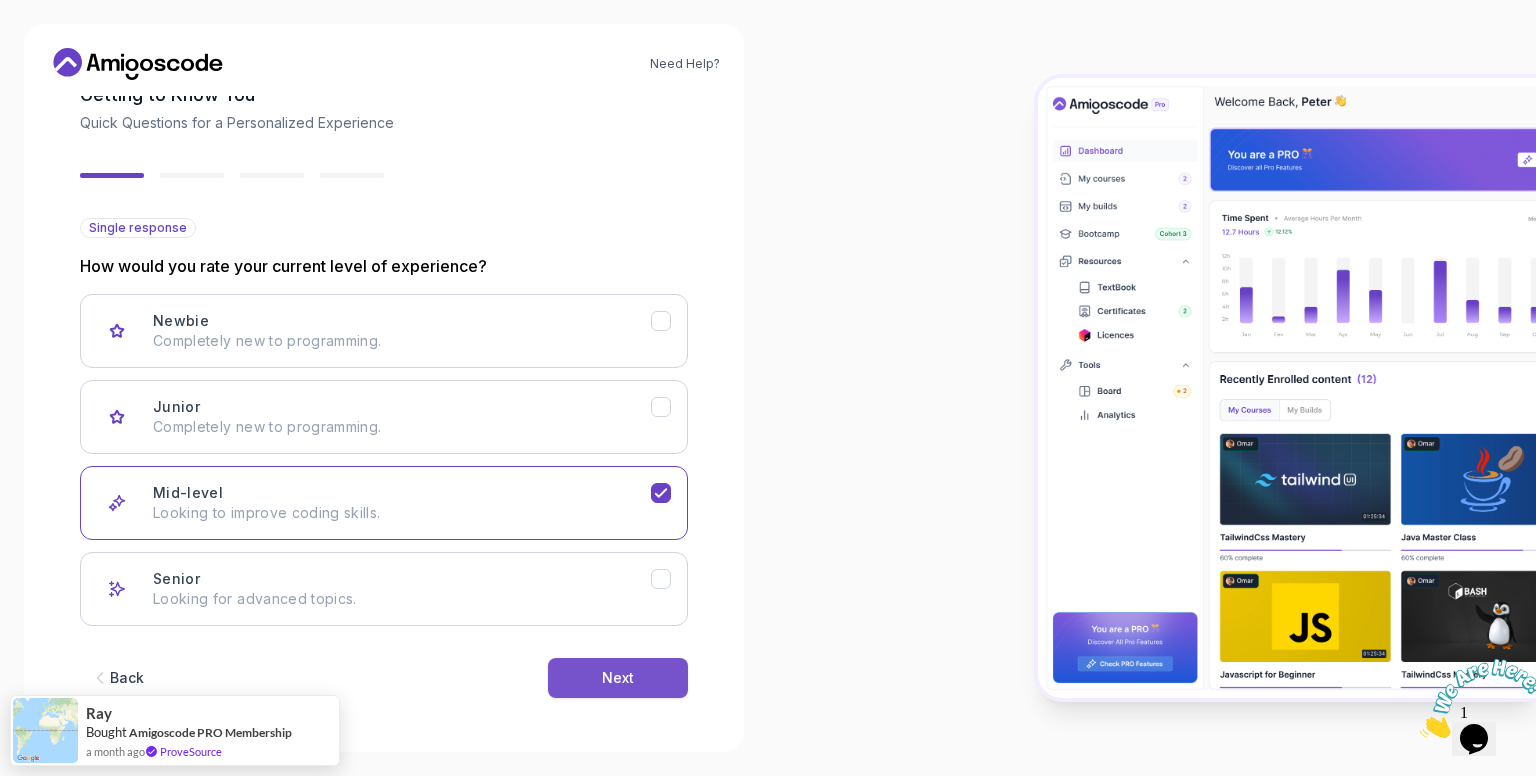 click on "Next" at bounding box center [618, 678] 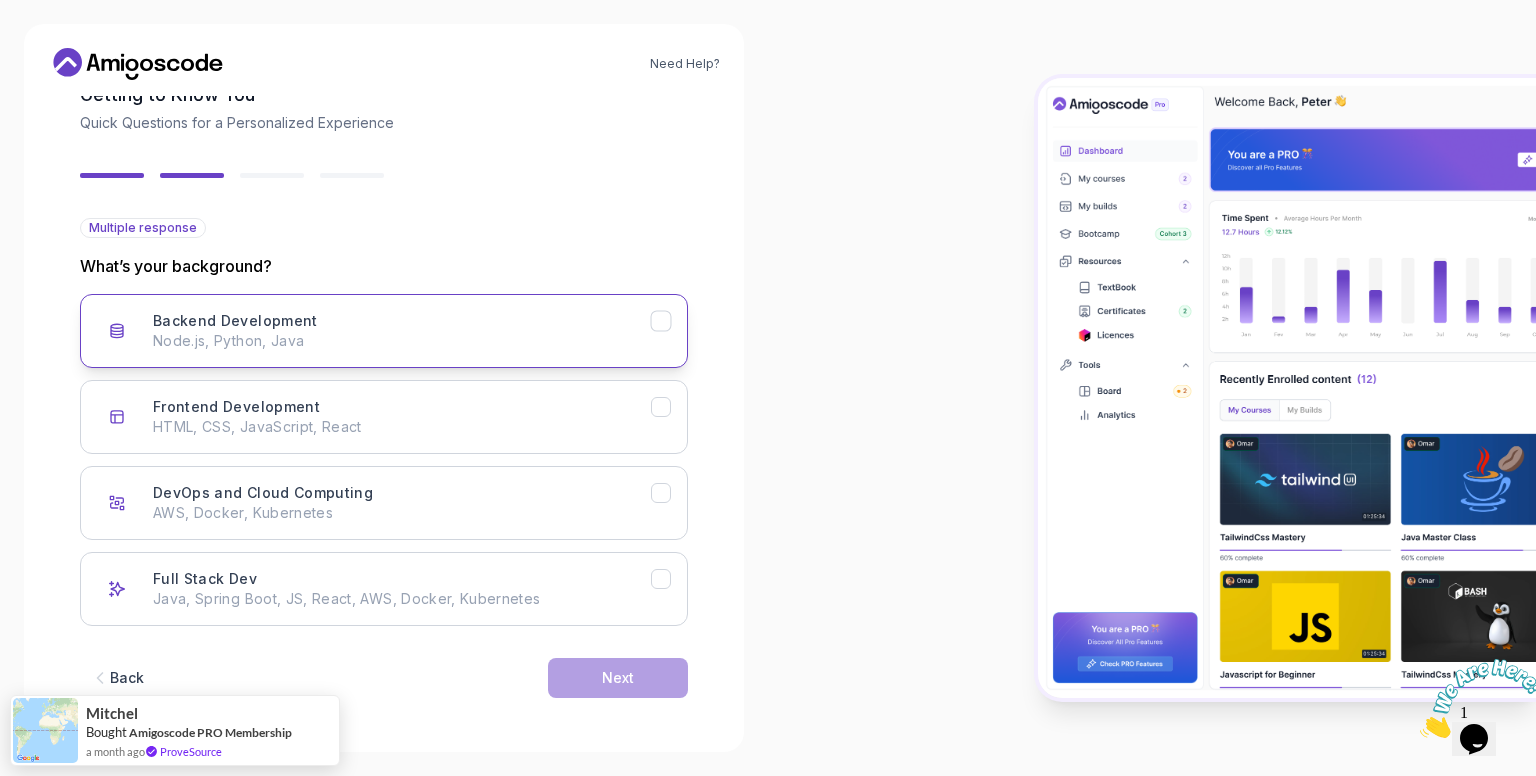 click on "Node.js, Python, Java" at bounding box center [402, 341] 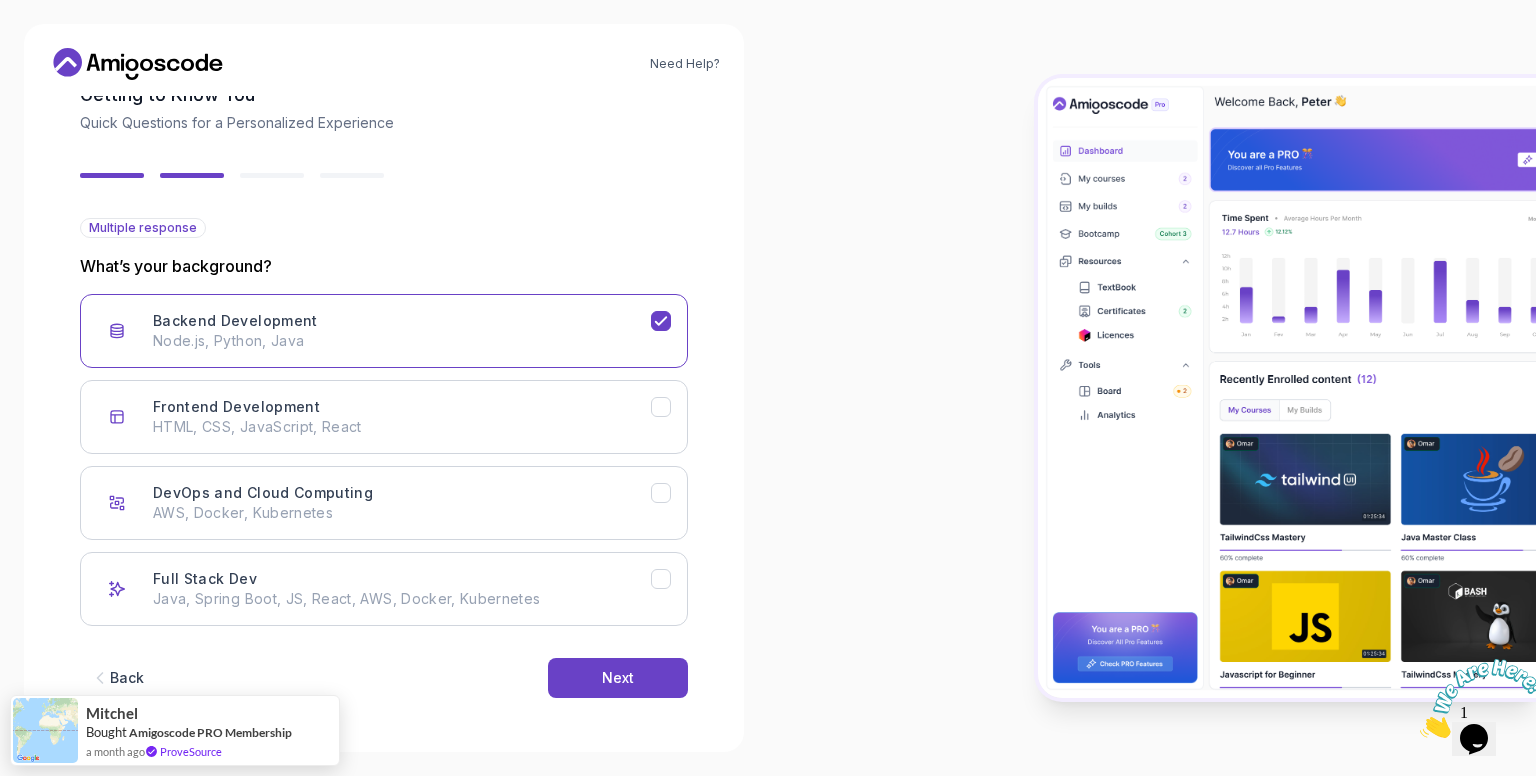 click on "Back" at bounding box center [127, 678] 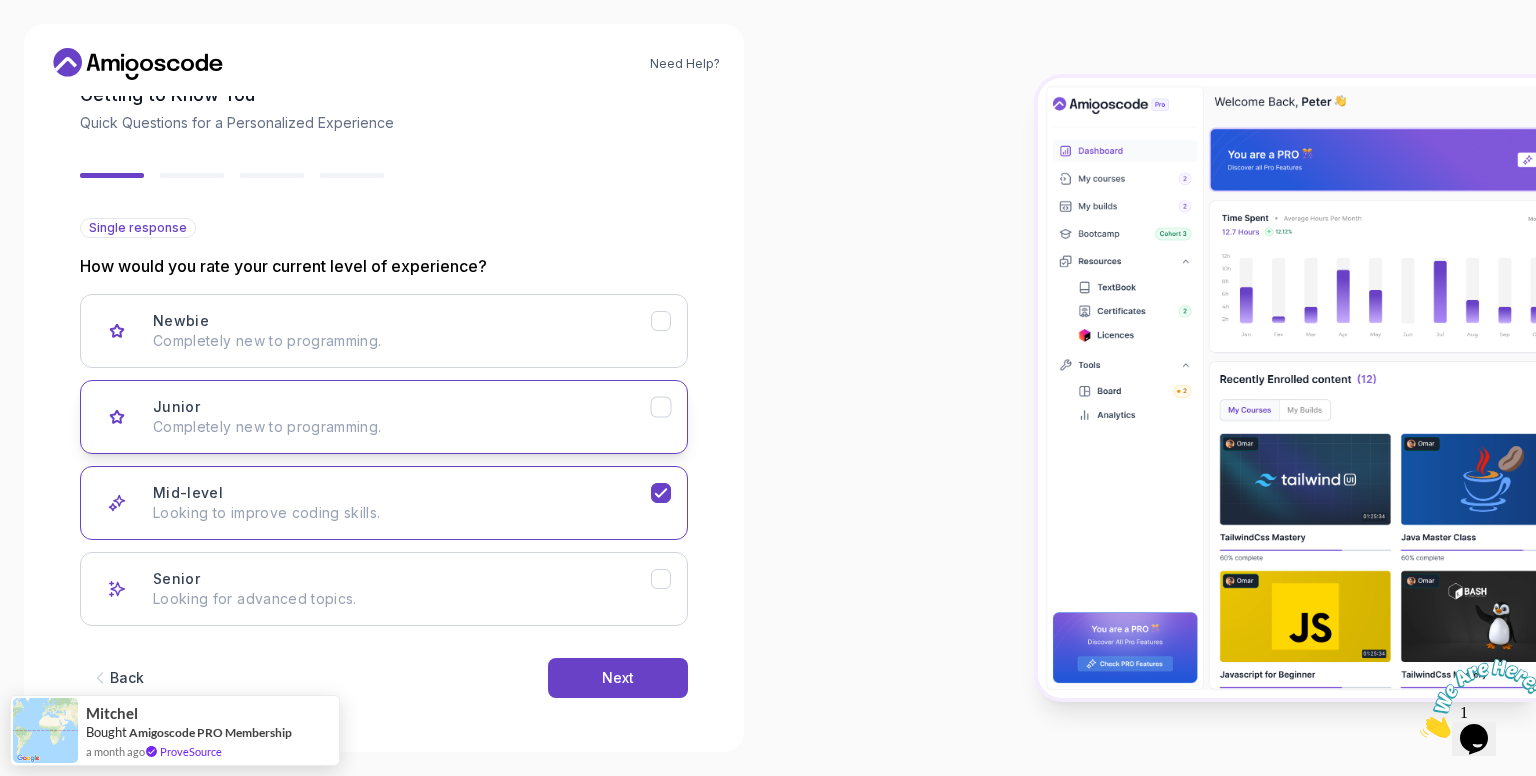 click on "Junior Completely new to programming." at bounding box center [402, 417] 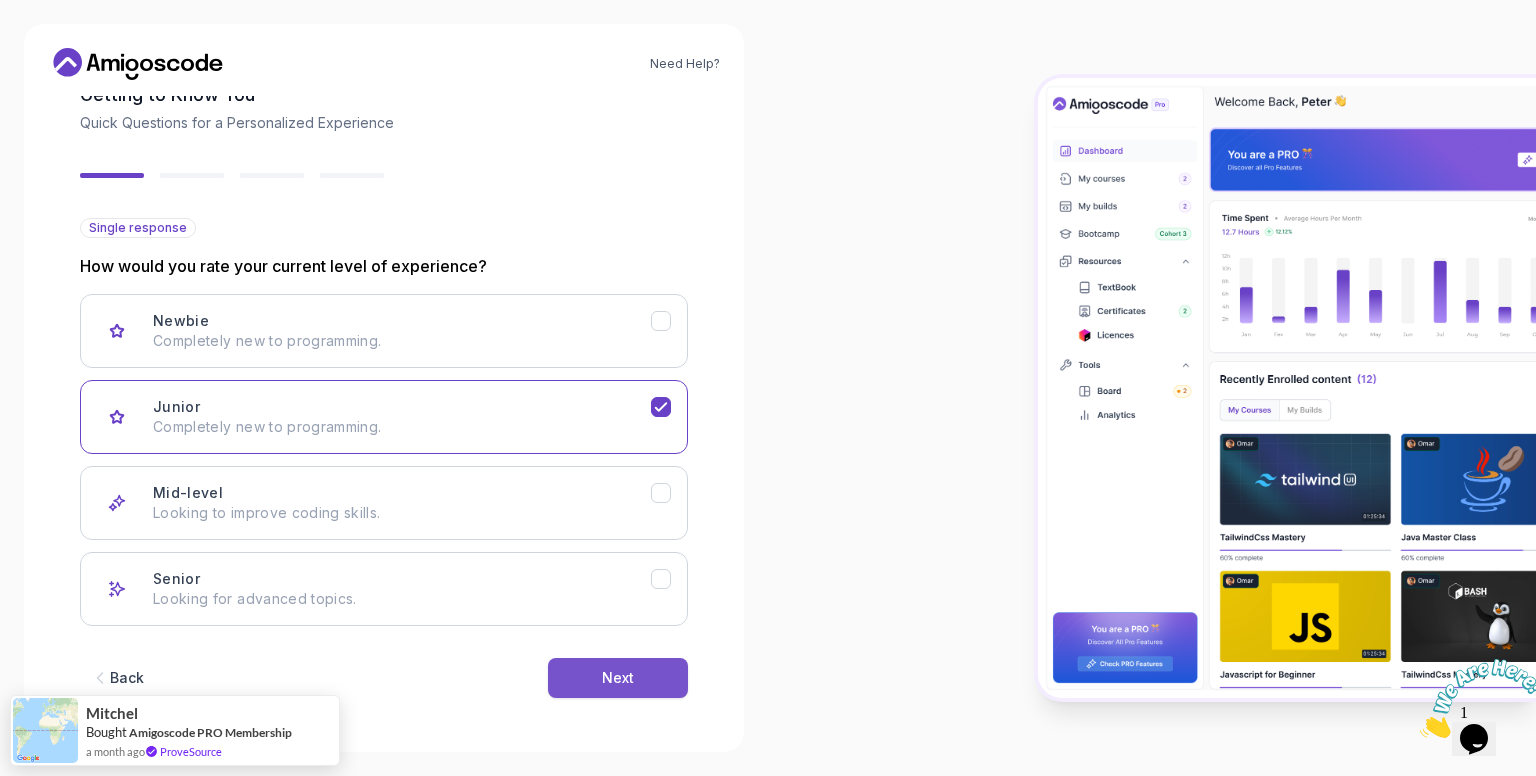 click on "Next" at bounding box center (618, 678) 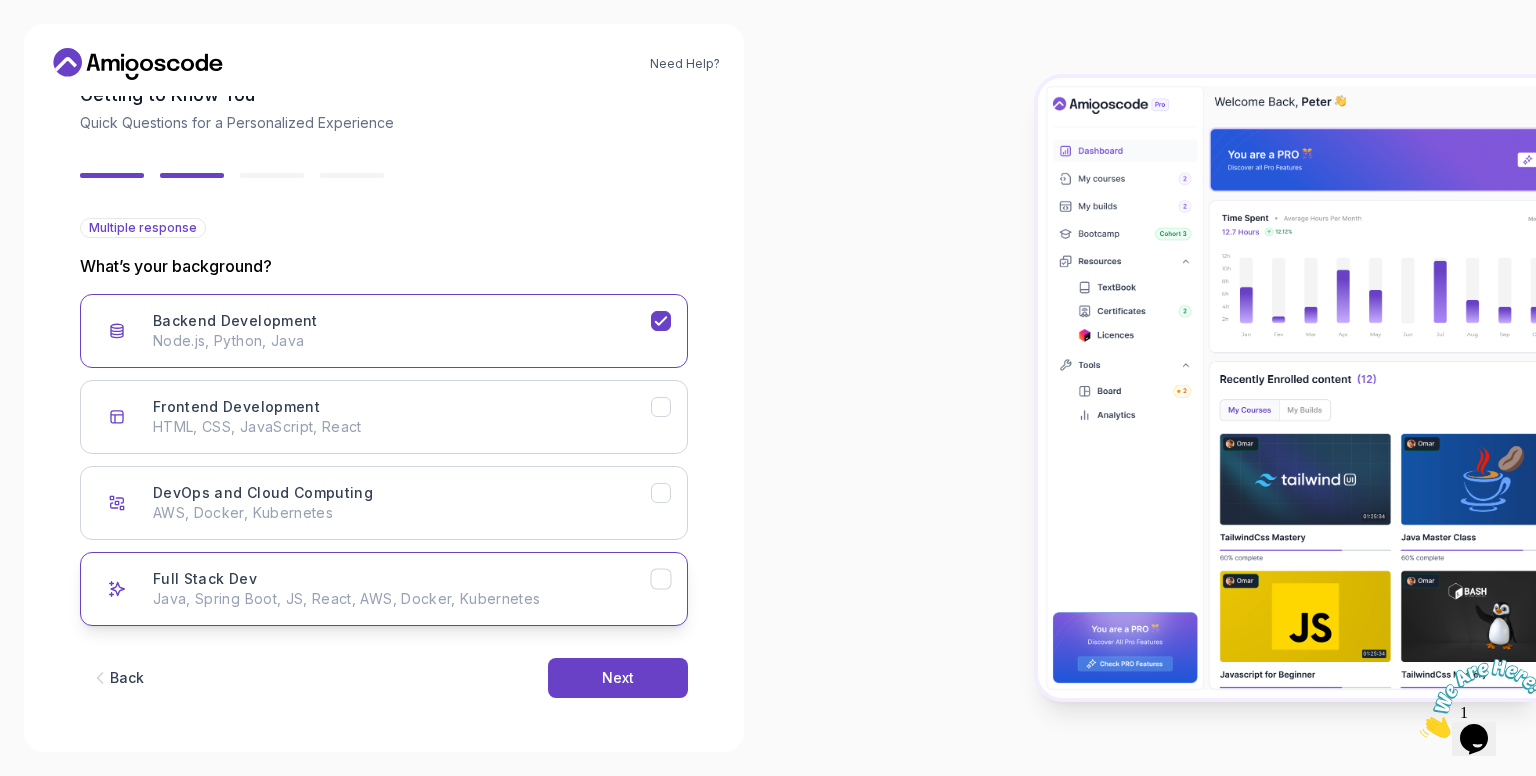 click on "Full Stack Dev Java, Spring Boot, JS, React, AWS, Docker, Kubernetes" at bounding box center (402, 589) 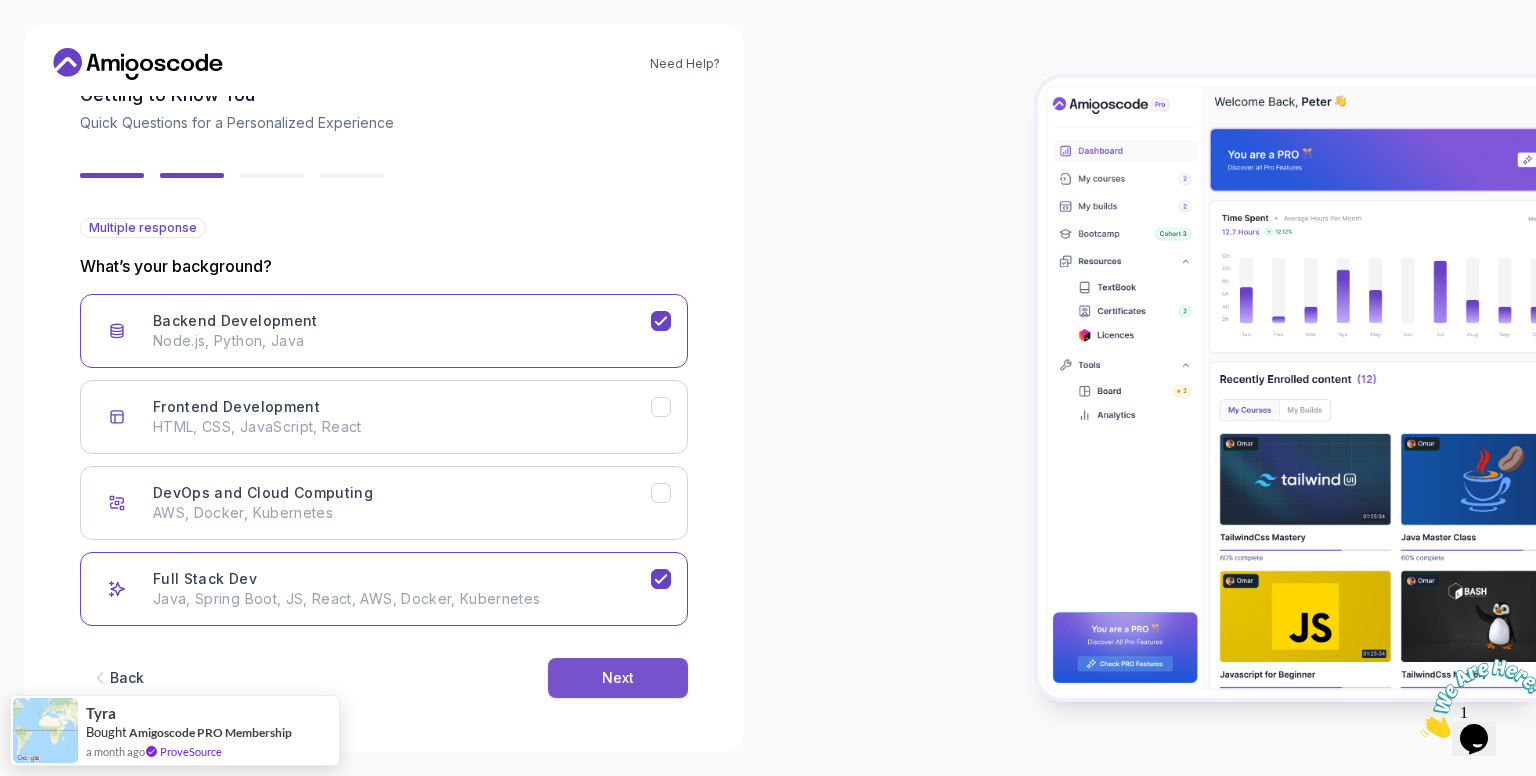 click on "Next" at bounding box center (618, 678) 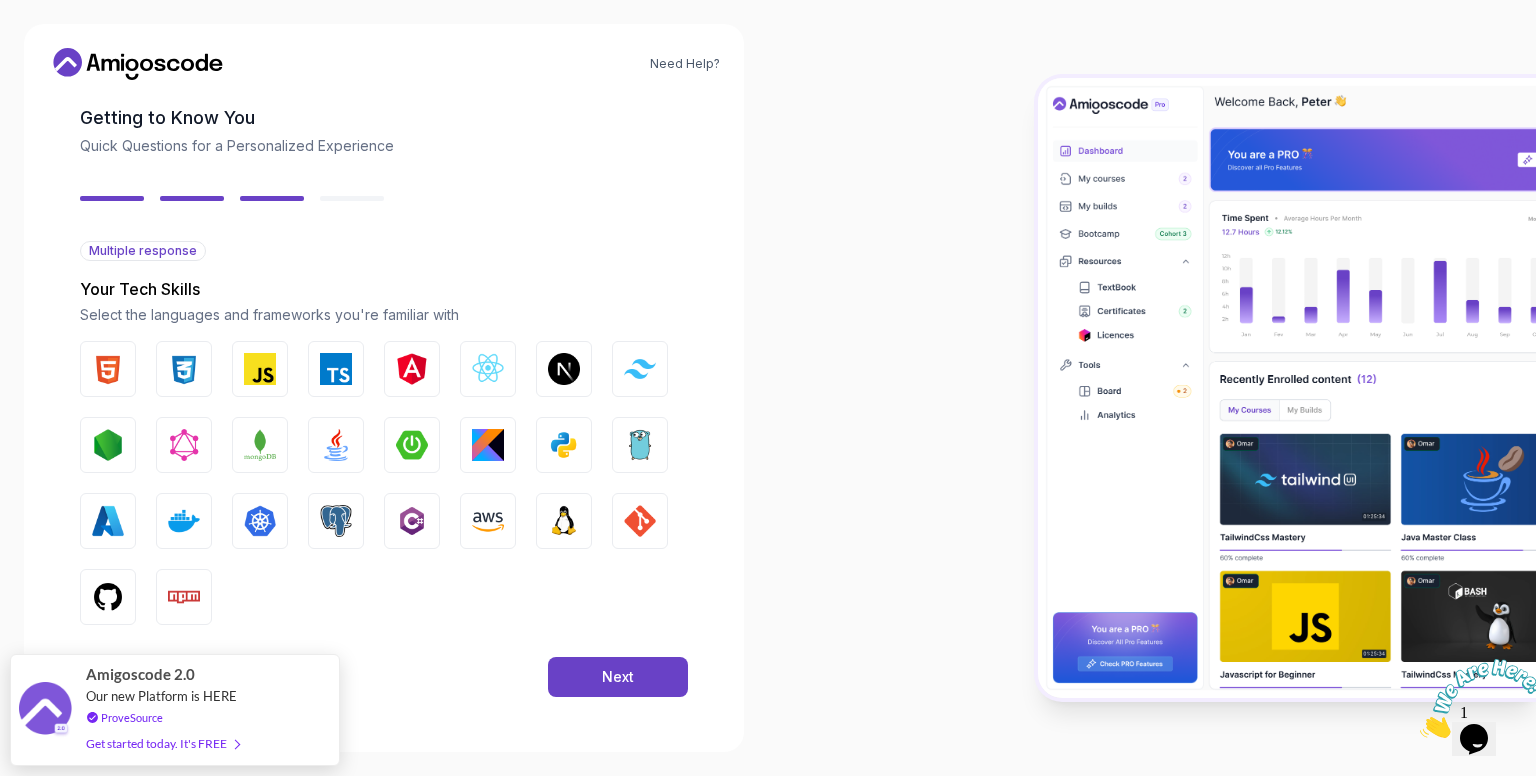 scroll, scrollTop: 0, scrollLeft: 0, axis: both 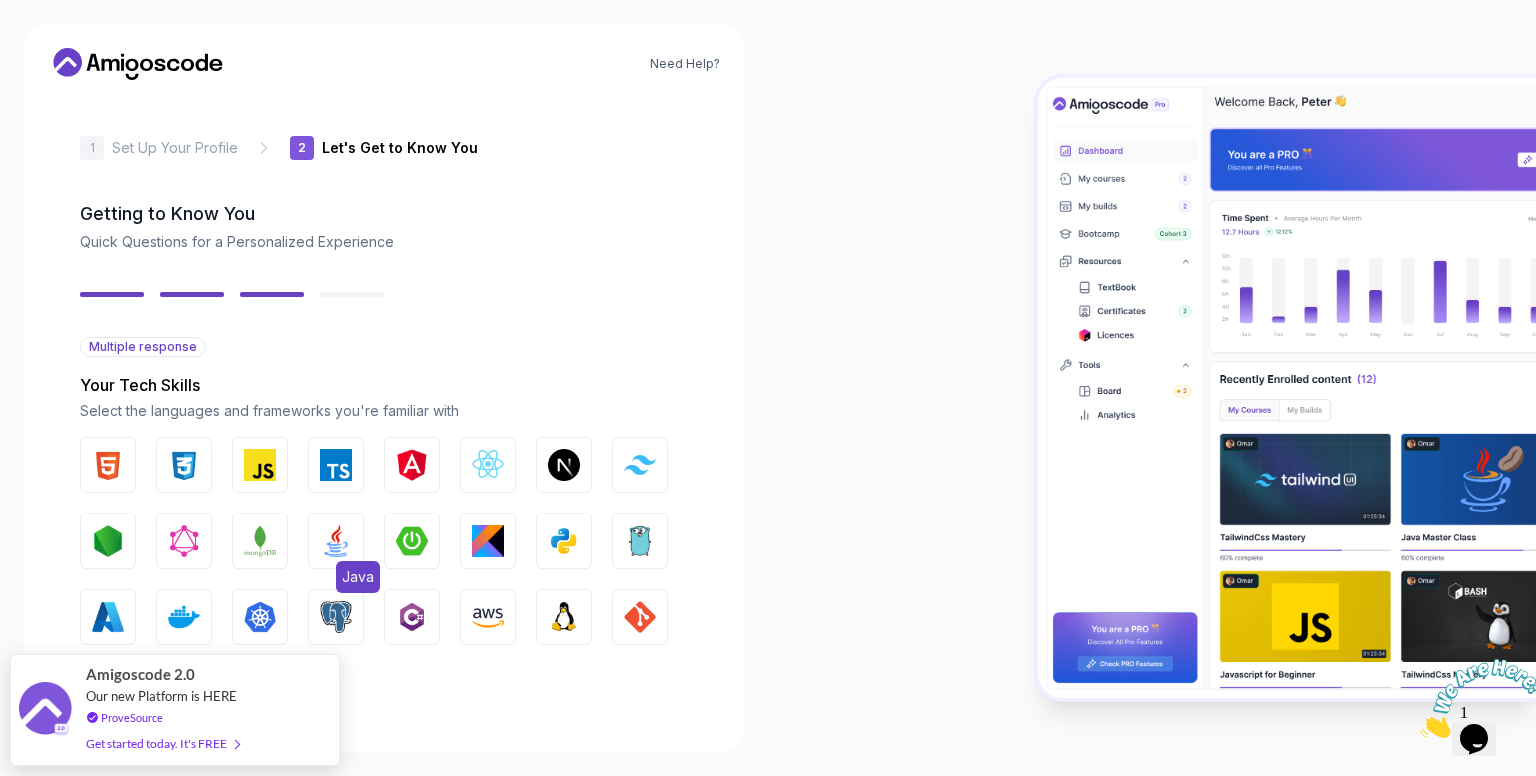 click at bounding box center [336, 541] 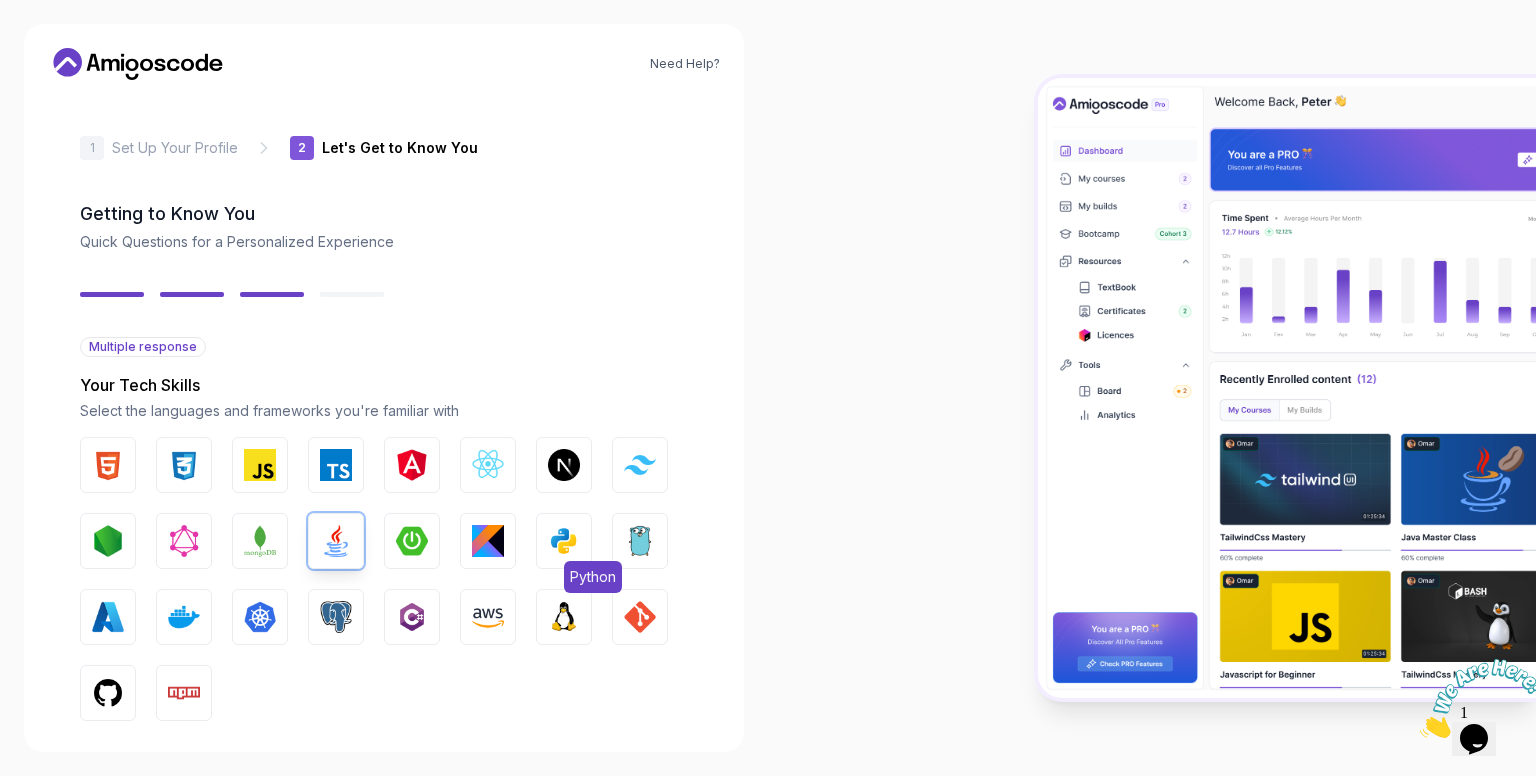 click at bounding box center (564, 541) 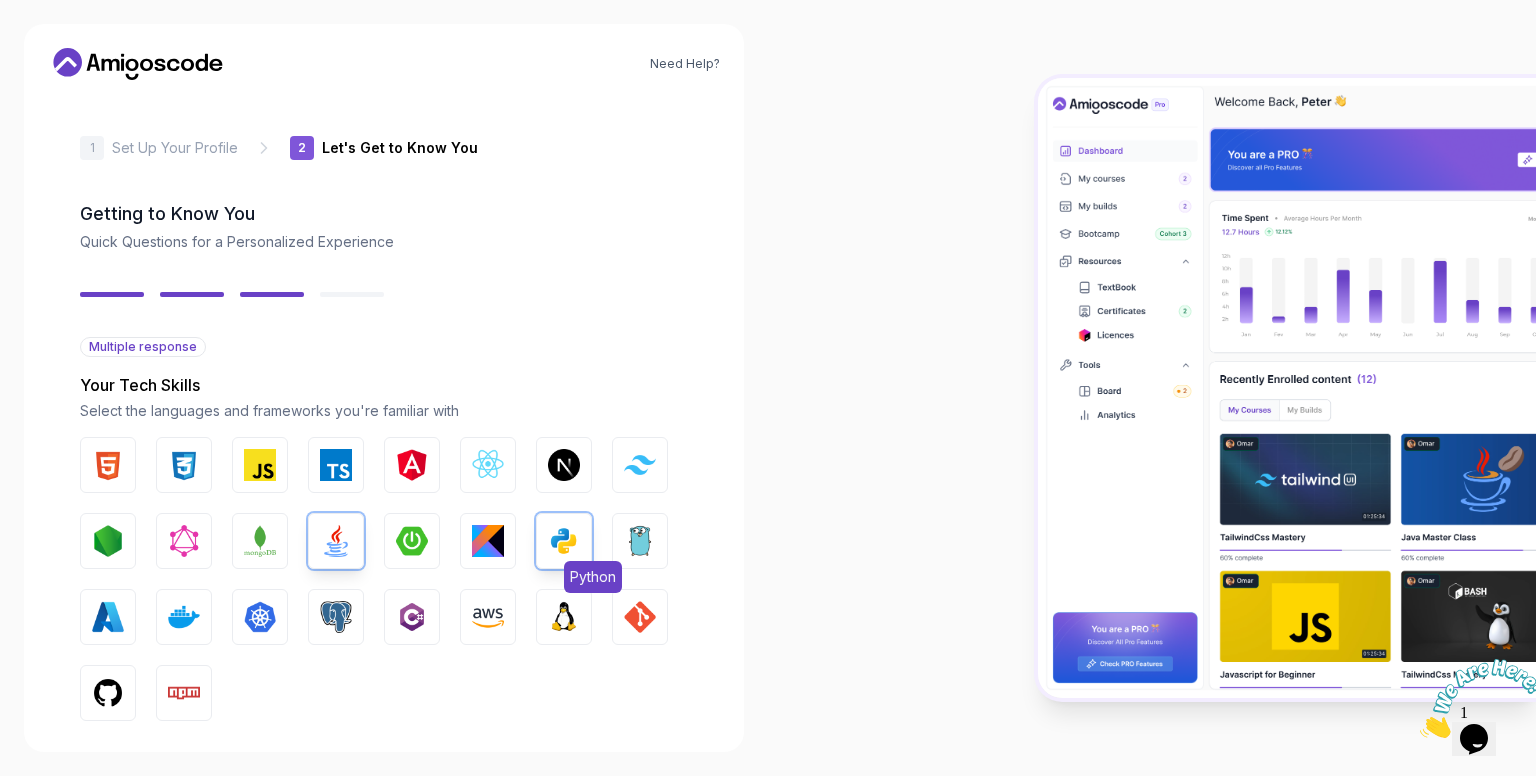 scroll, scrollTop: 96, scrollLeft: 0, axis: vertical 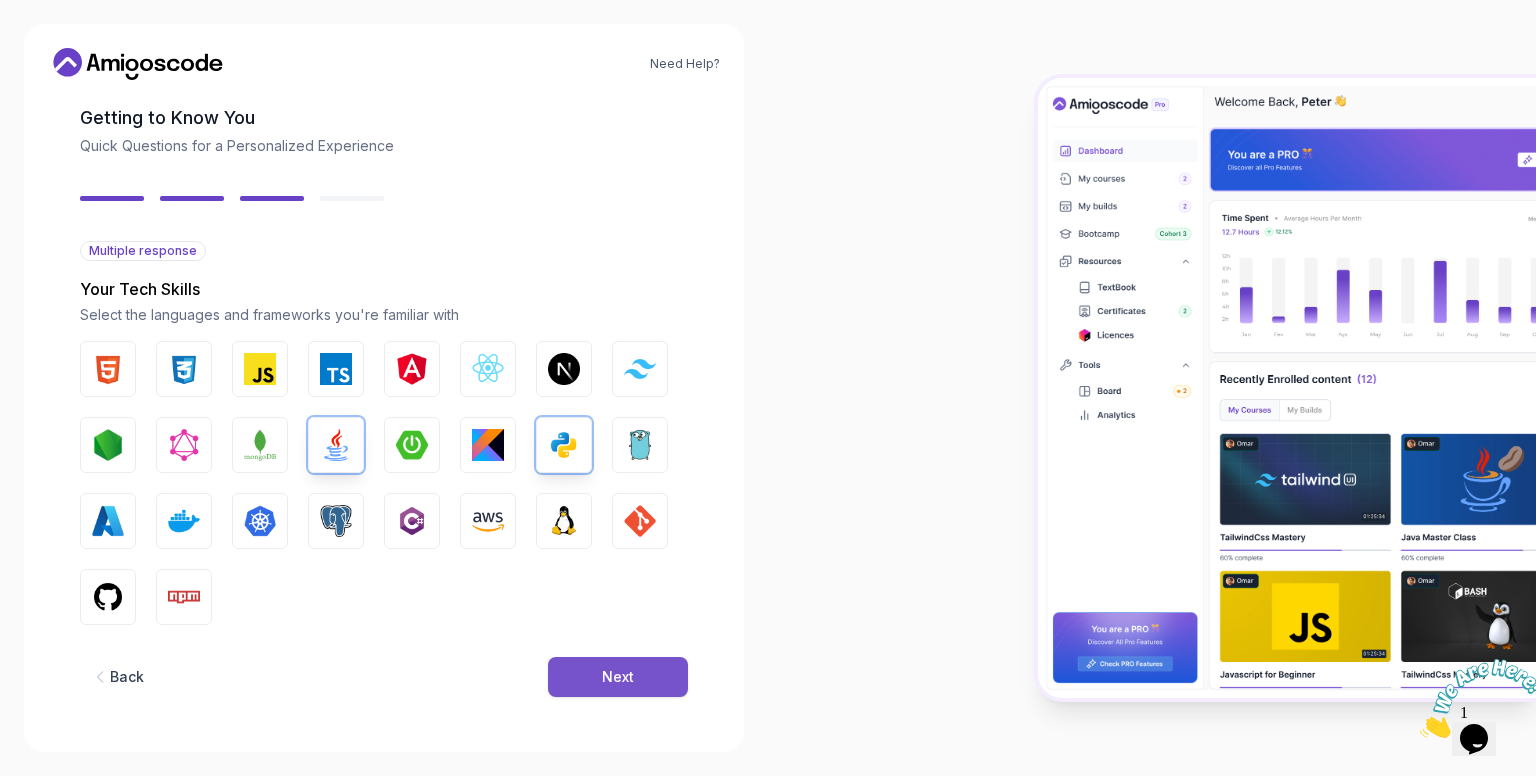 click on "Next" at bounding box center [618, 677] 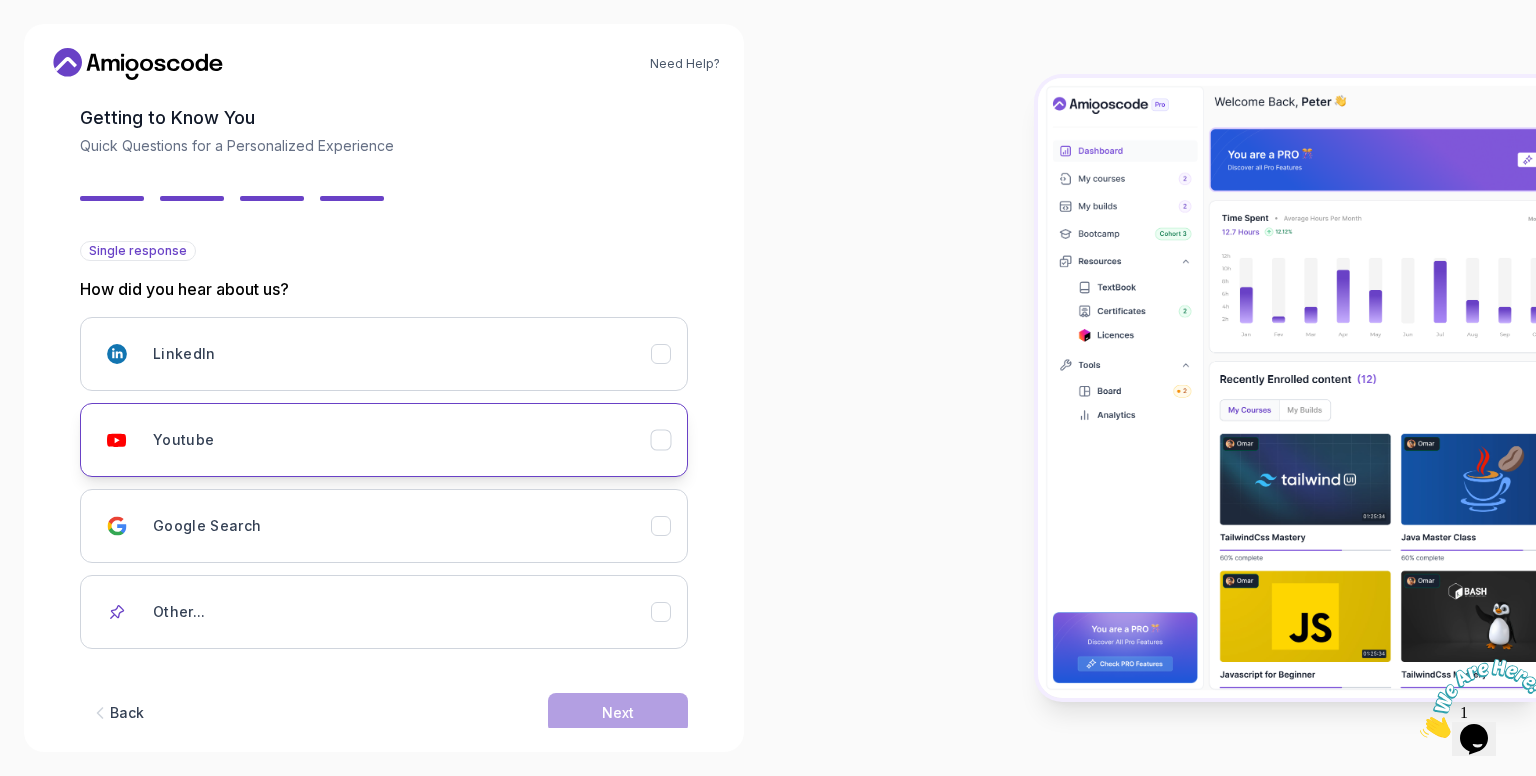 click on "Youtube" at bounding box center [384, 440] 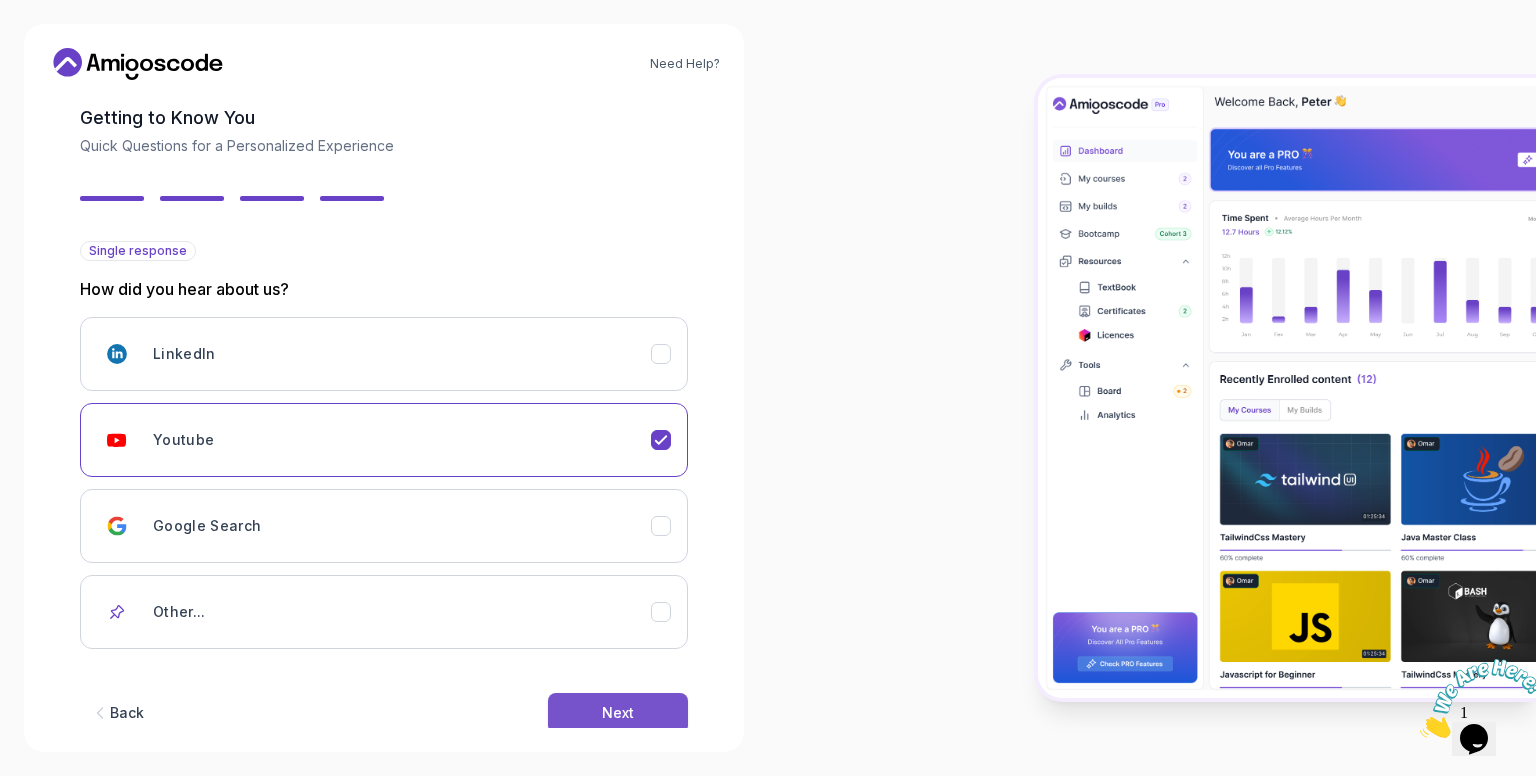 click on "Next" at bounding box center [618, 713] 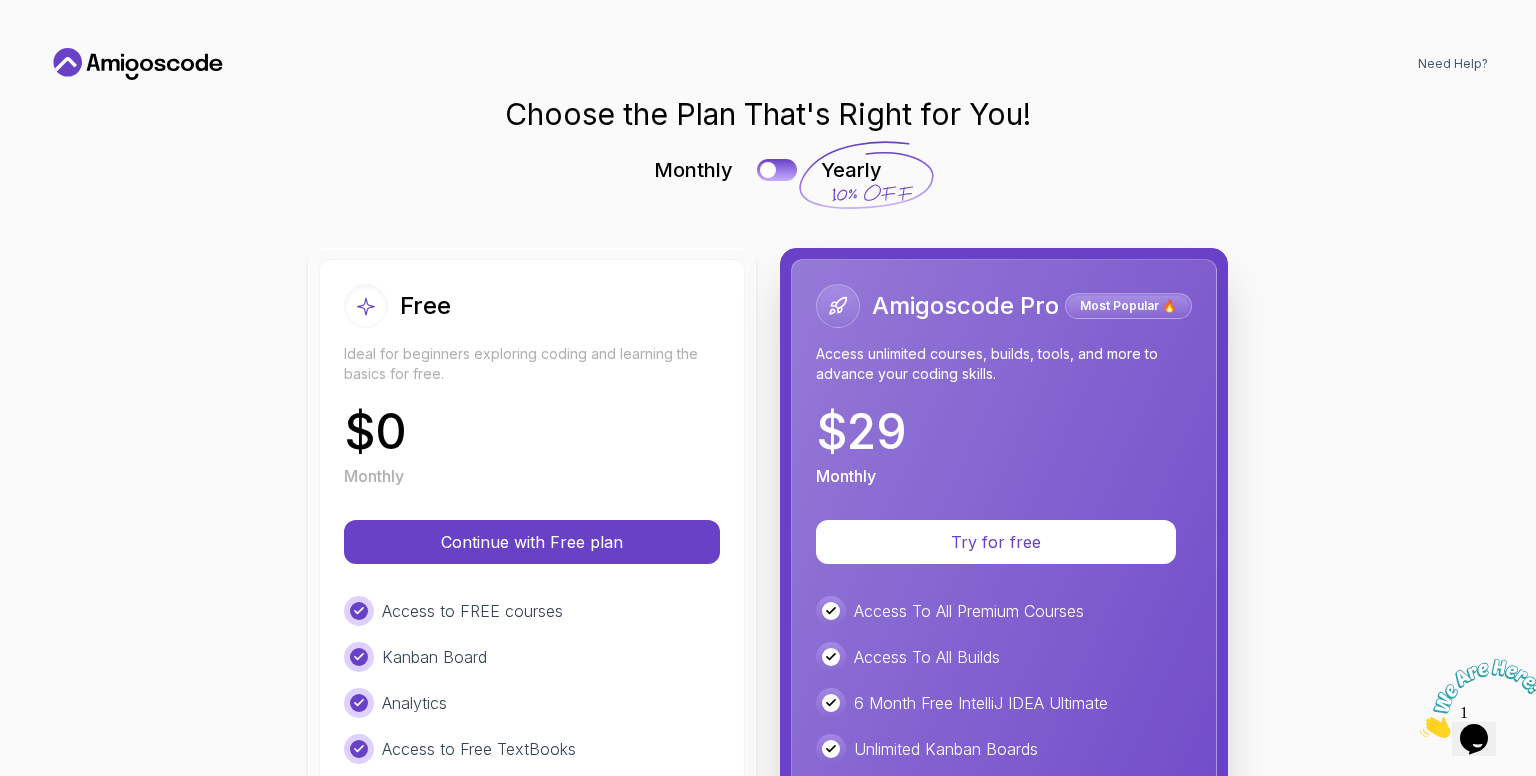 scroll, scrollTop: 0, scrollLeft: 0, axis: both 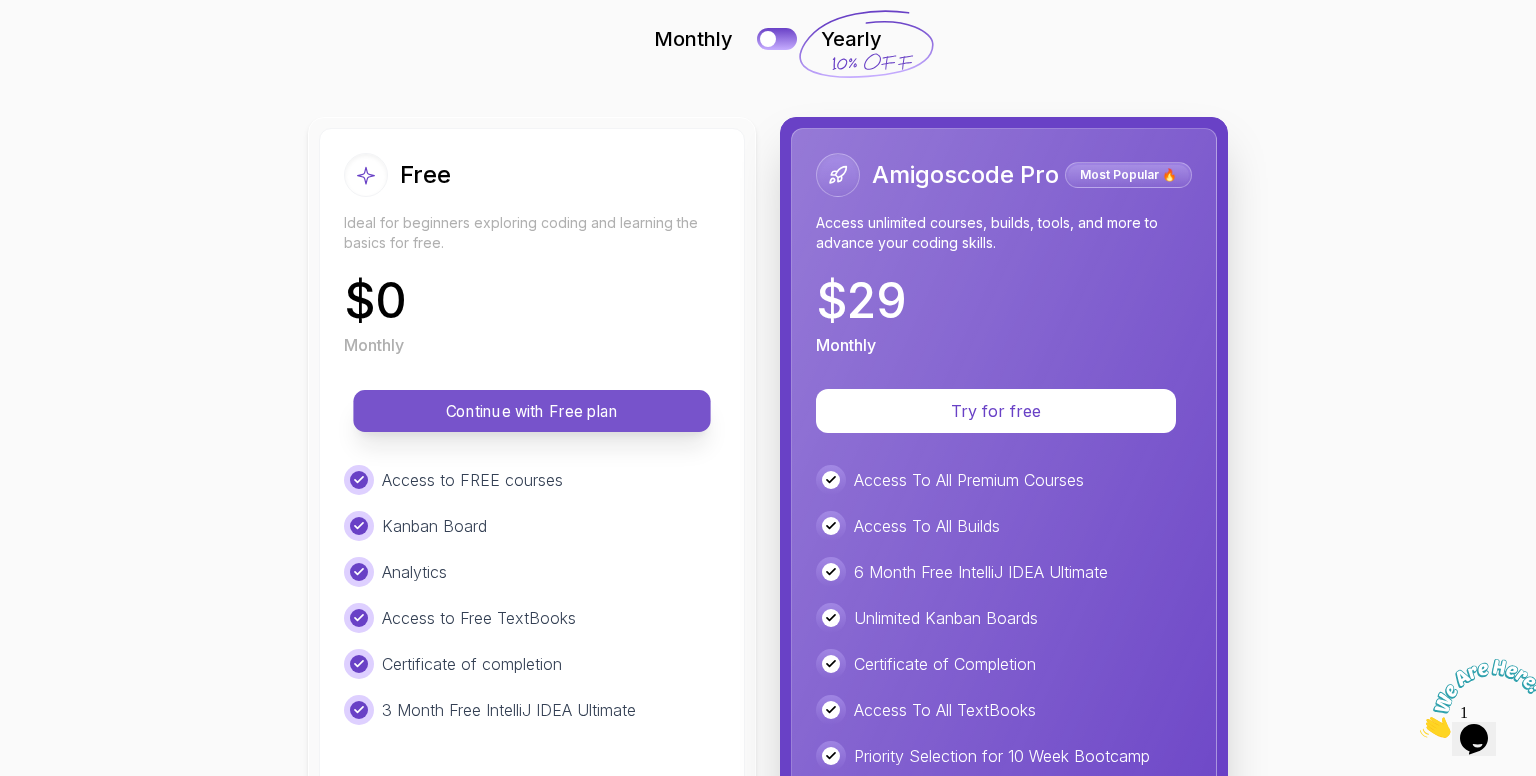 click on "Continue with Free plan" at bounding box center (532, 411) 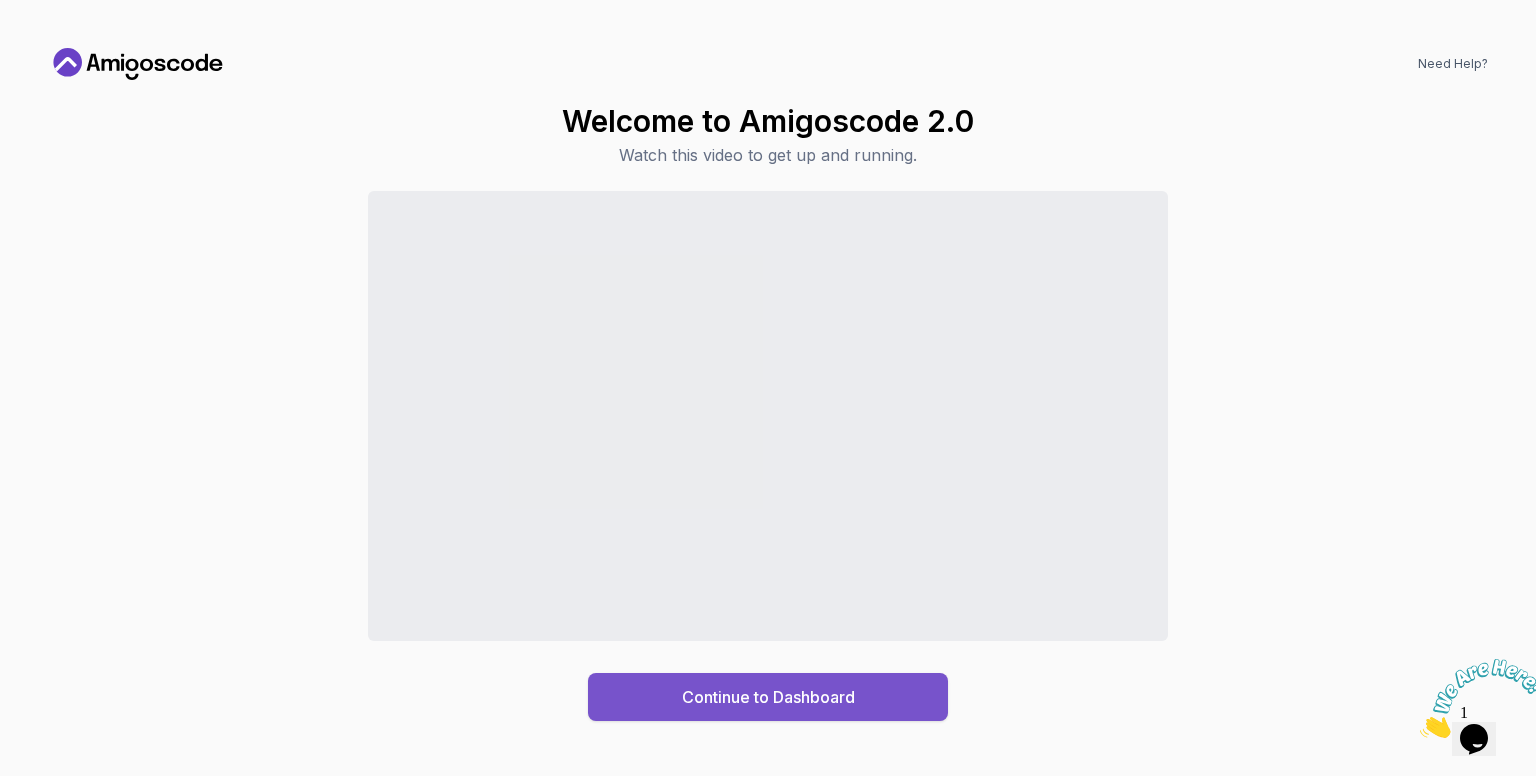 click on "Continue to Dashboard" at bounding box center (768, 697) 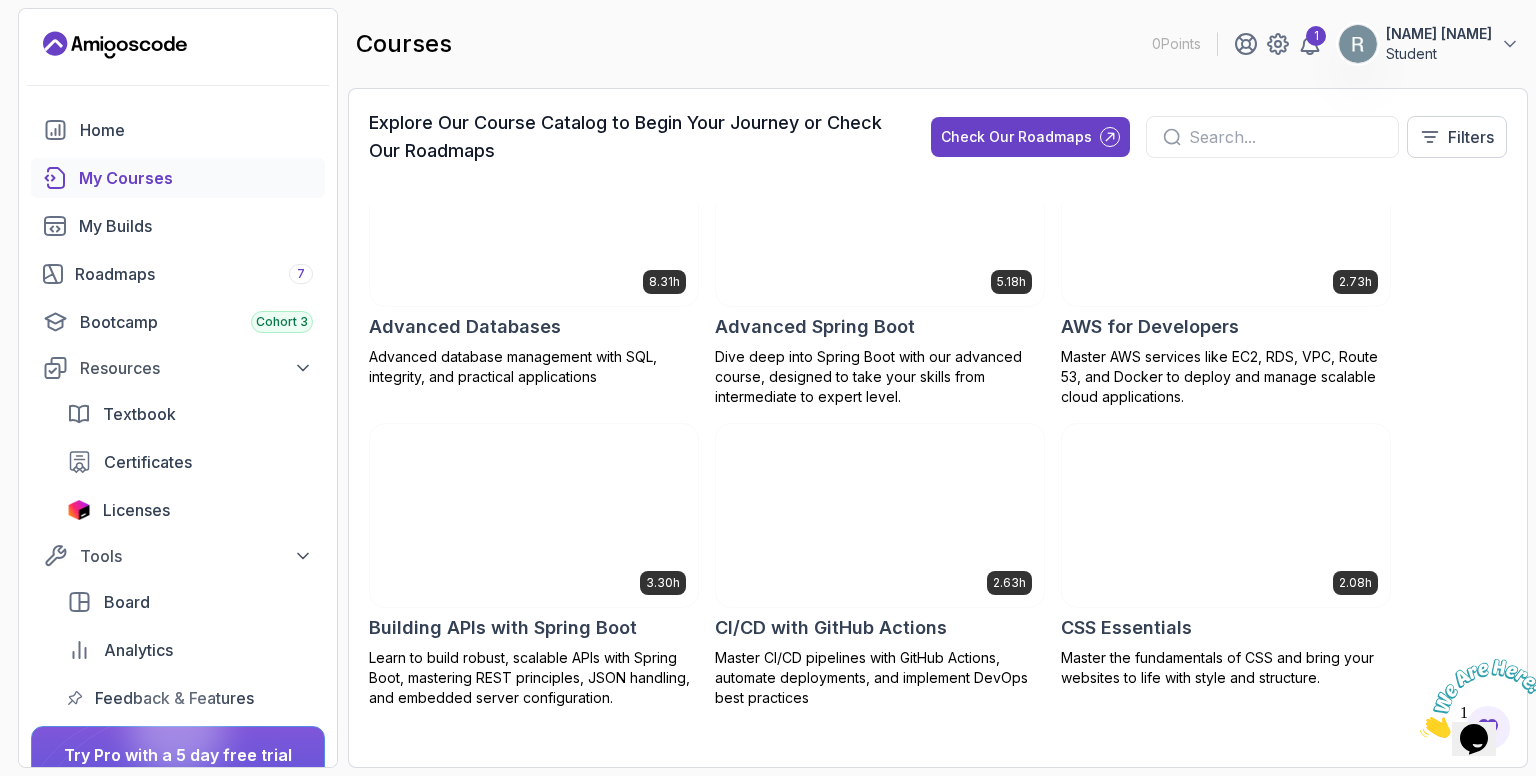 scroll, scrollTop: 0, scrollLeft: 0, axis: both 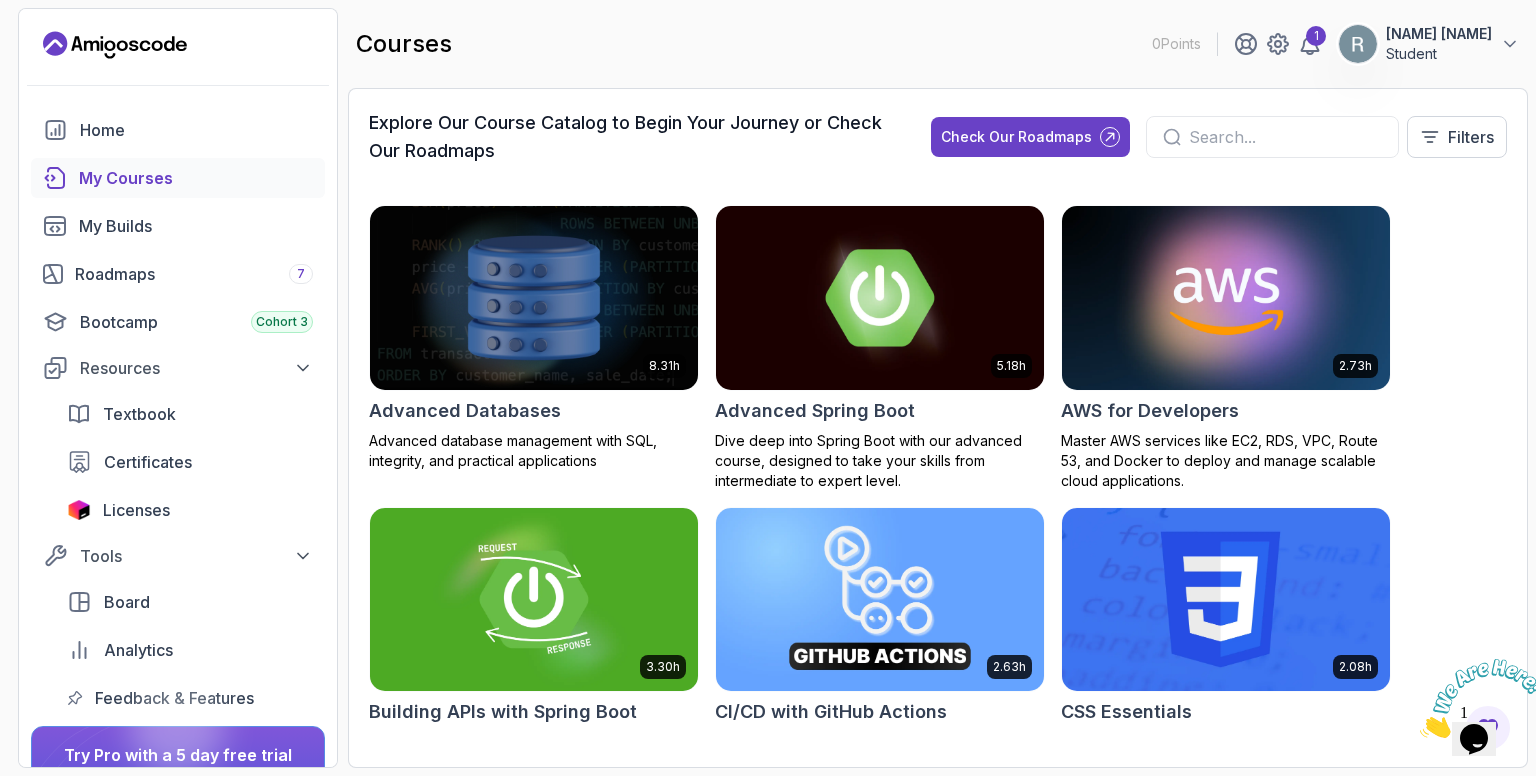 click on "My Courses" at bounding box center (196, 178) 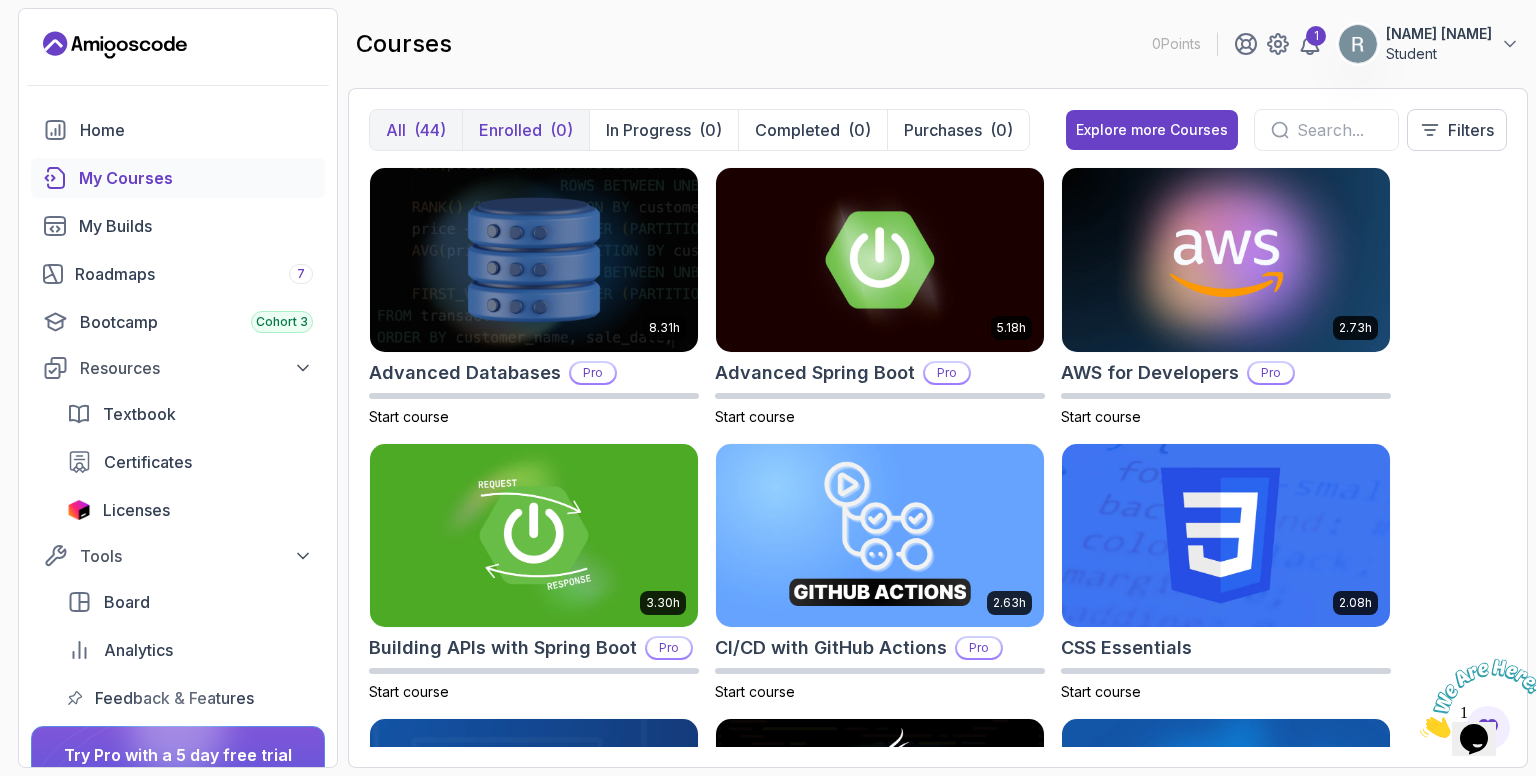 click on "Enrolled" at bounding box center [510, 130] 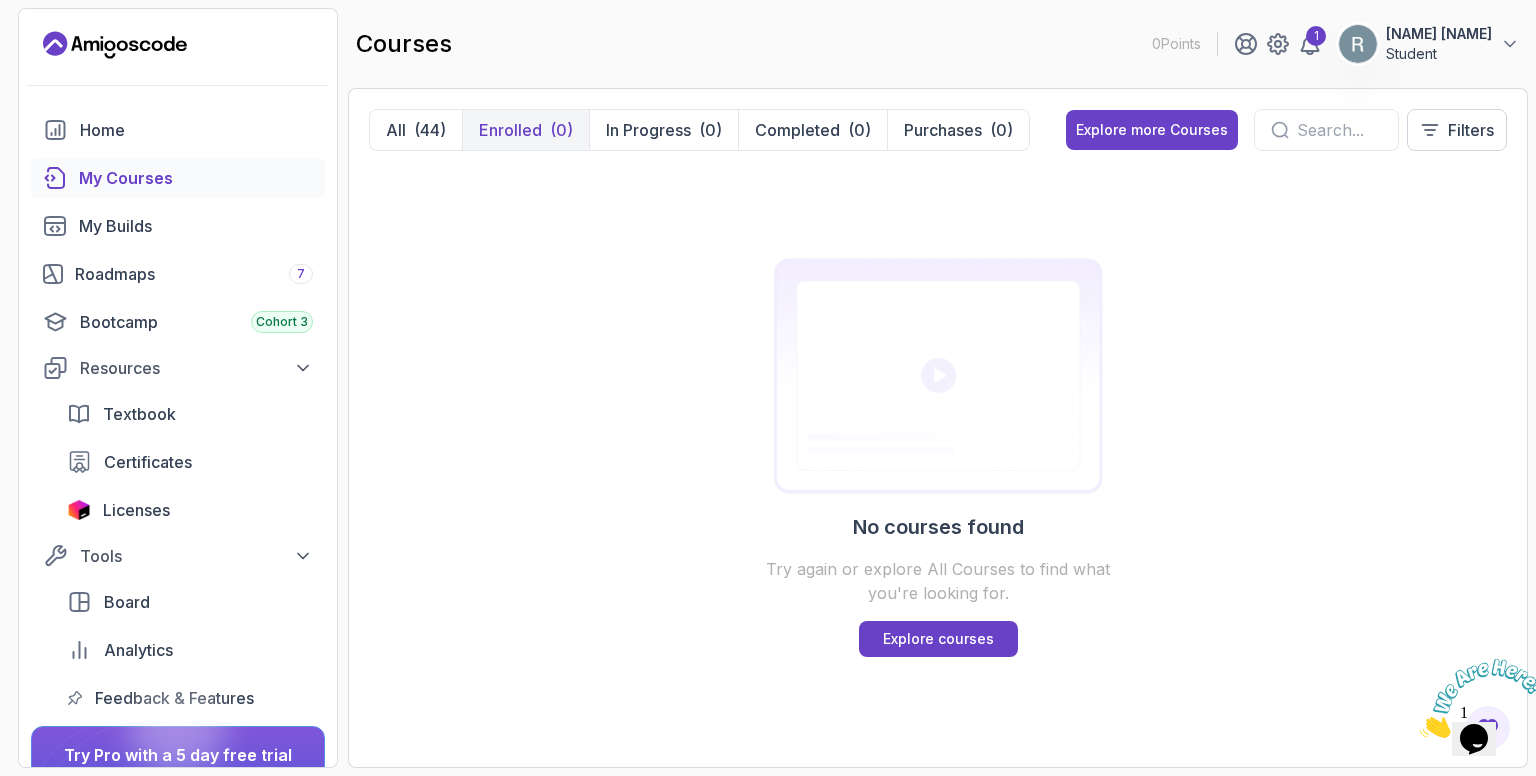 click on "My Courses" at bounding box center (196, 178) 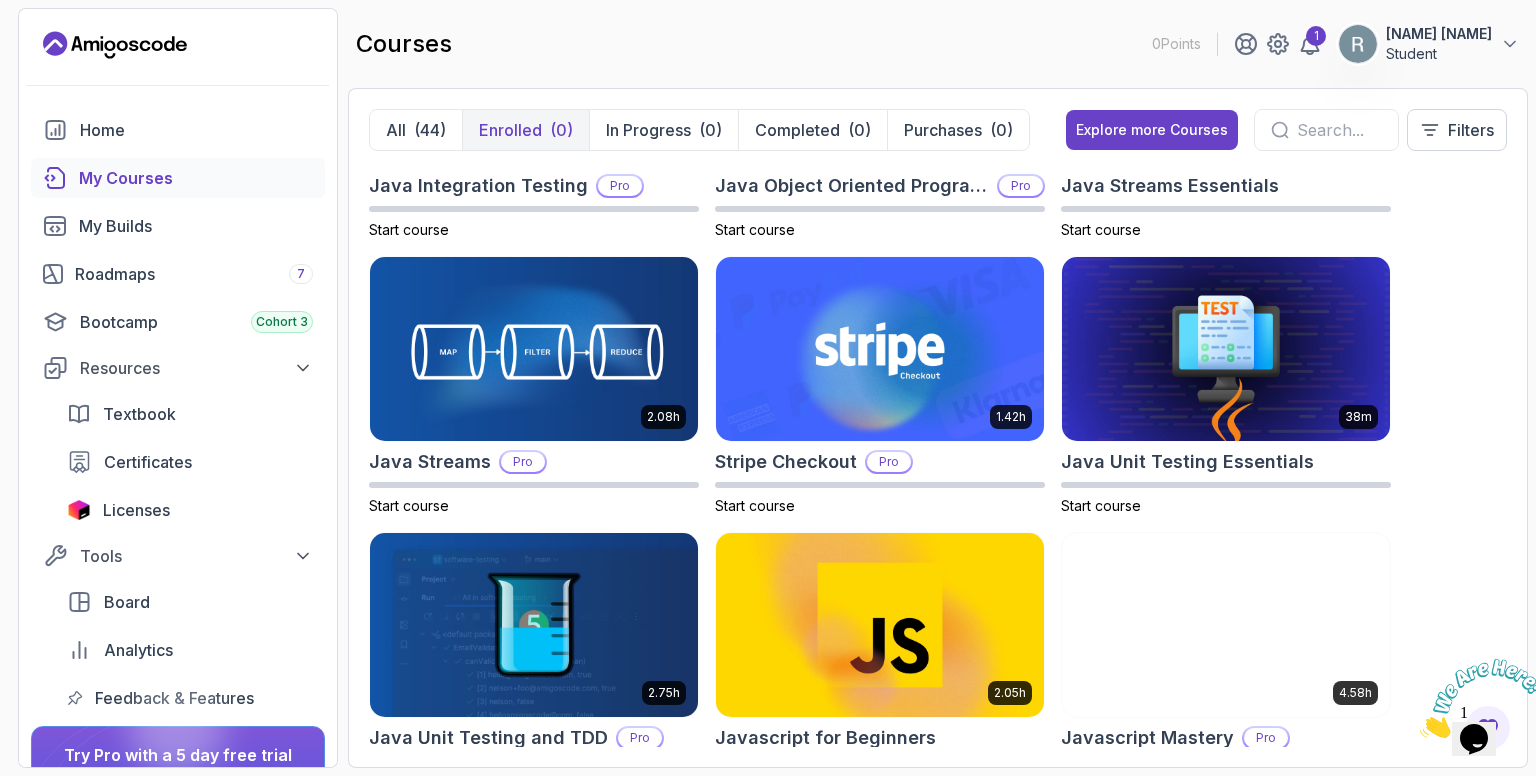 scroll, scrollTop: 1846, scrollLeft: 0, axis: vertical 